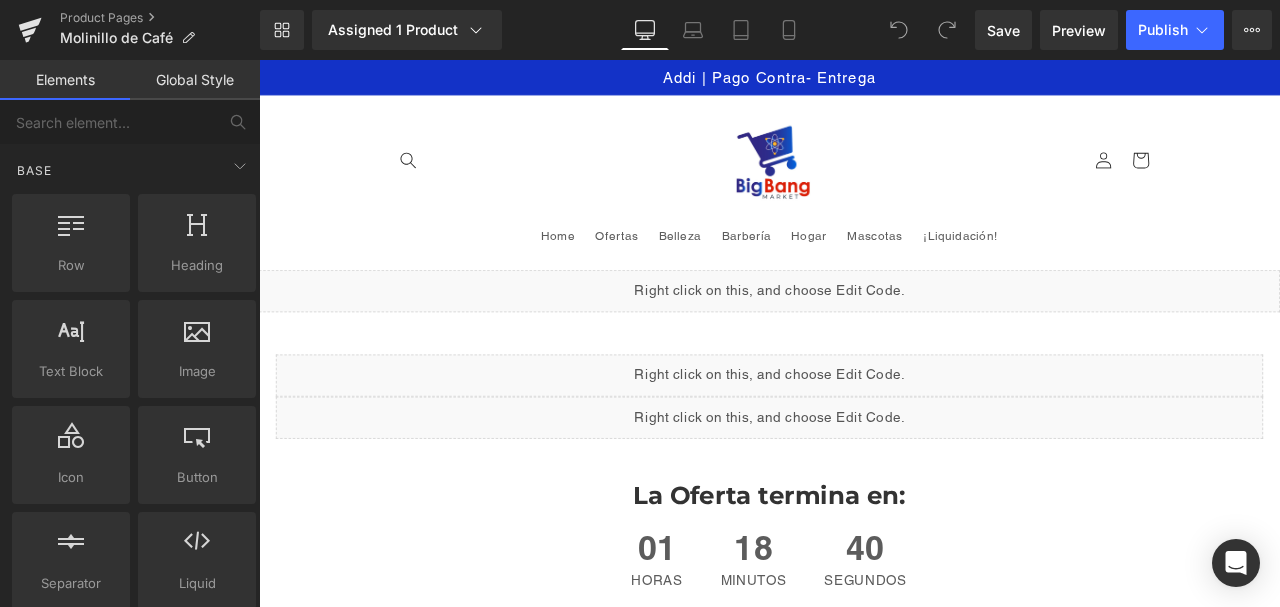scroll, scrollTop: 0, scrollLeft: 0, axis: both 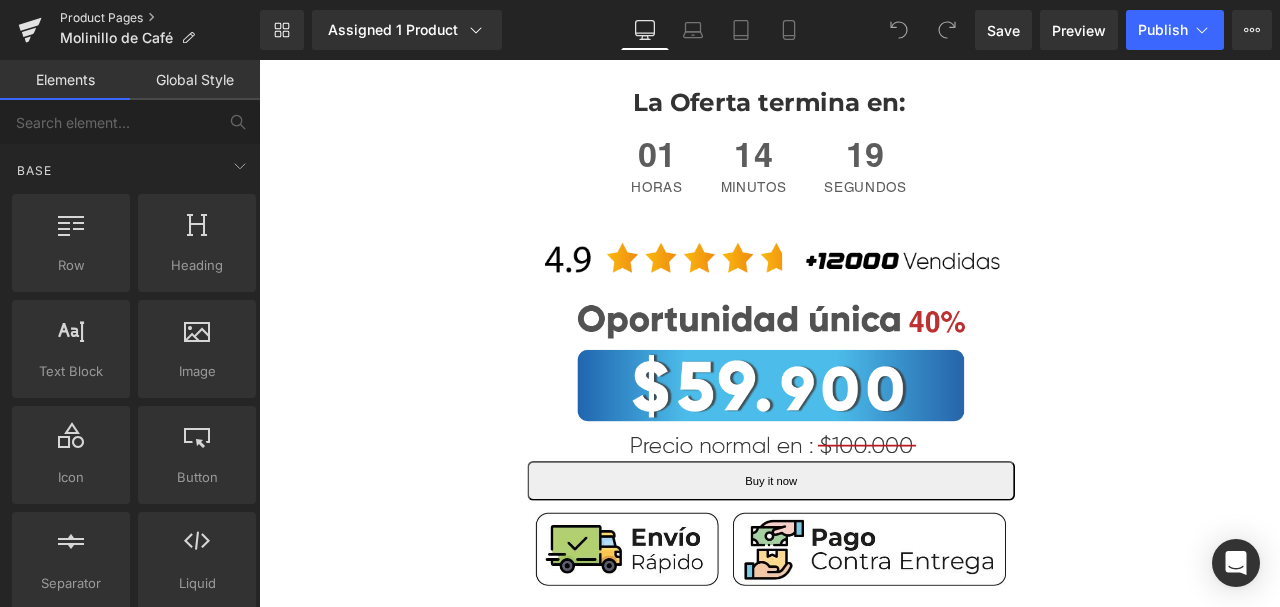 click on "Product Pages" at bounding box center (160, 18) 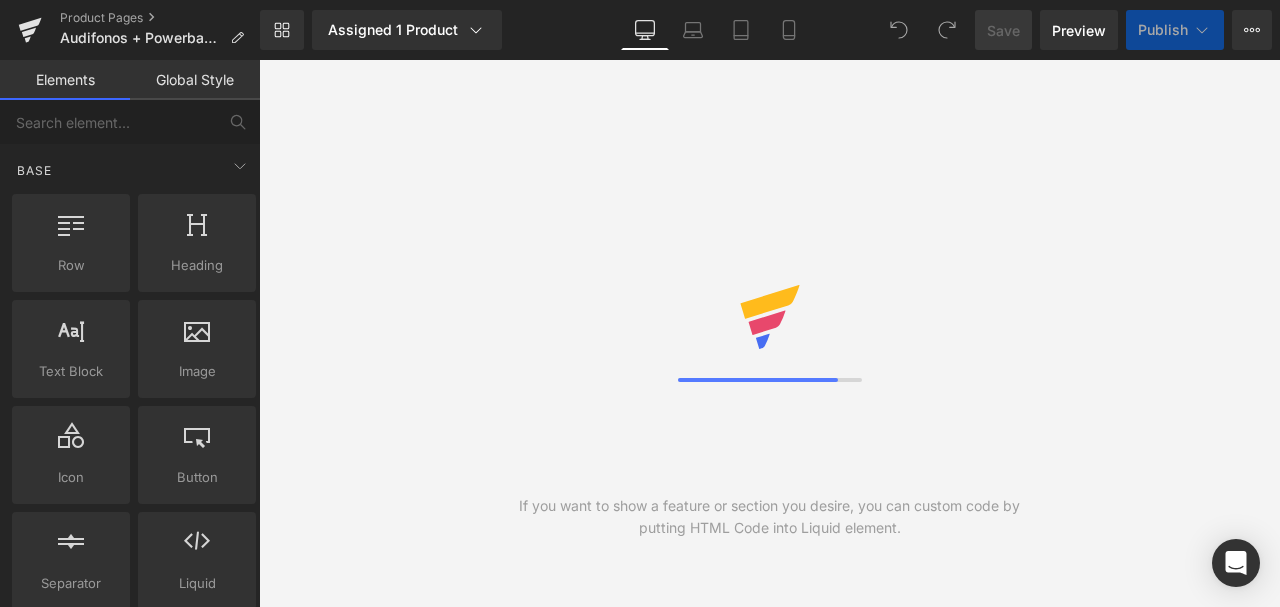 scroll, scrollTop: 0, scrollLeft: 0, axis: both 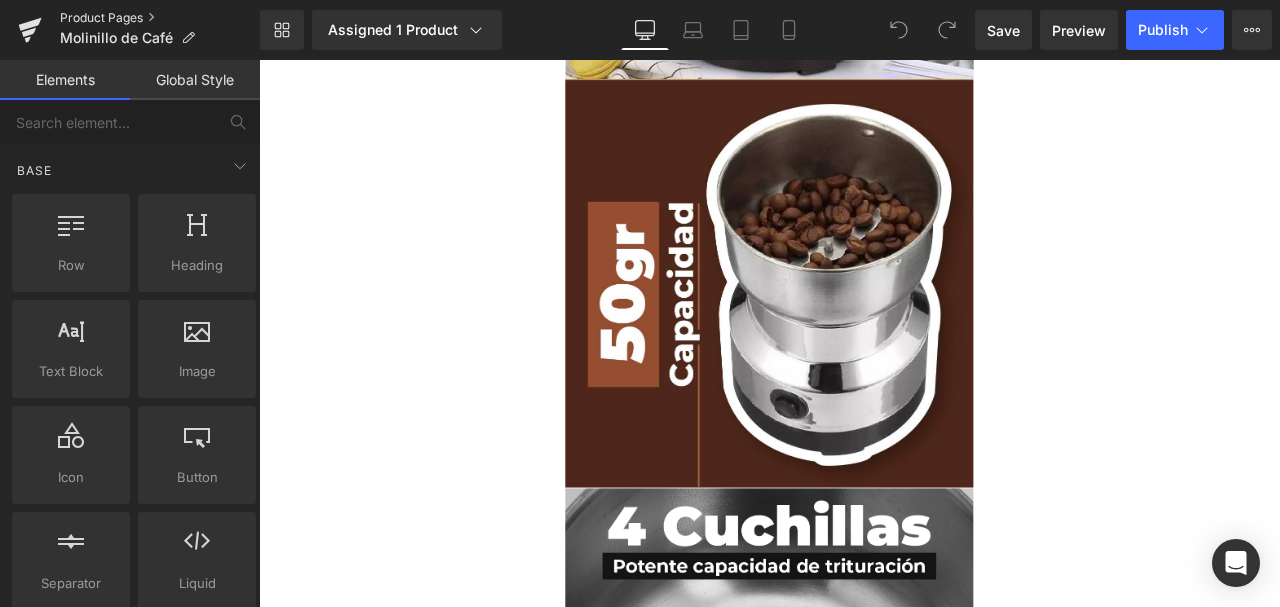 drag, startPoint x: 104, startPoint y: 19, endPoint x: 110, endPoint y: 6, distance: 14.3178215 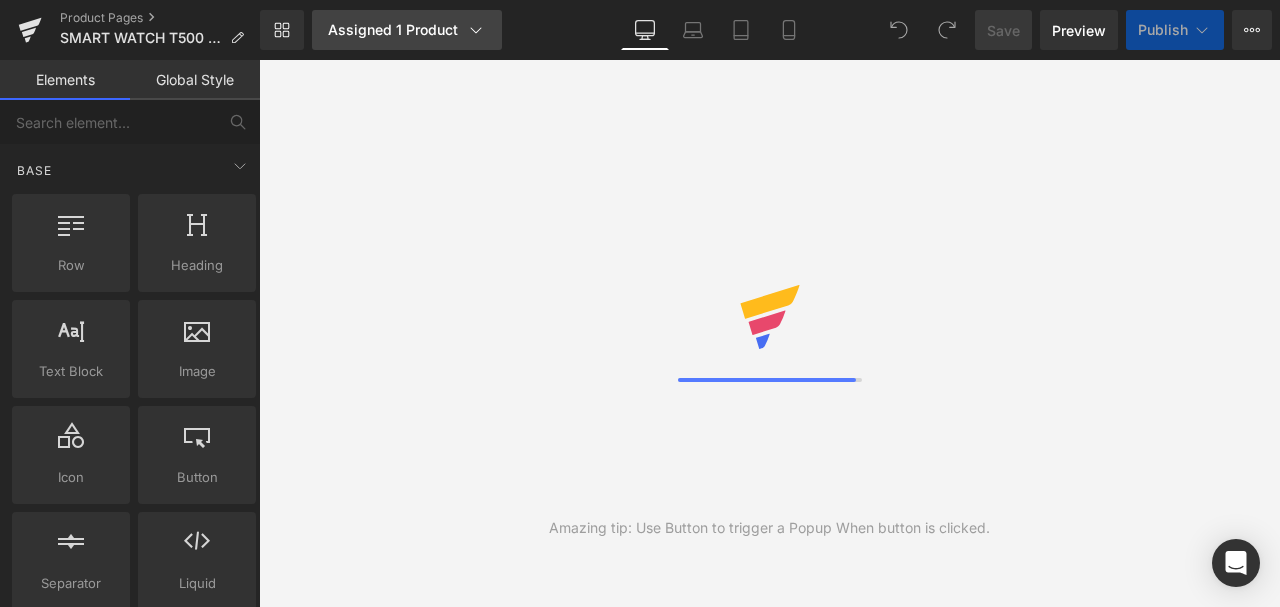 scroll, scrollTop: 0, scrollLeft: 0, axis: both 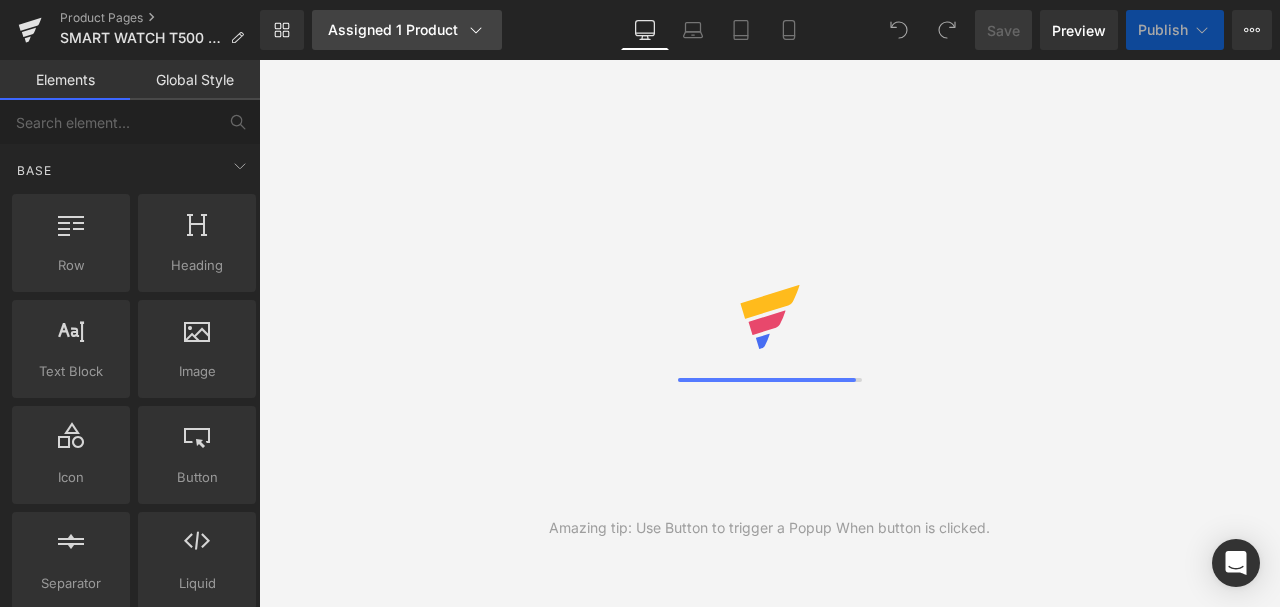 click 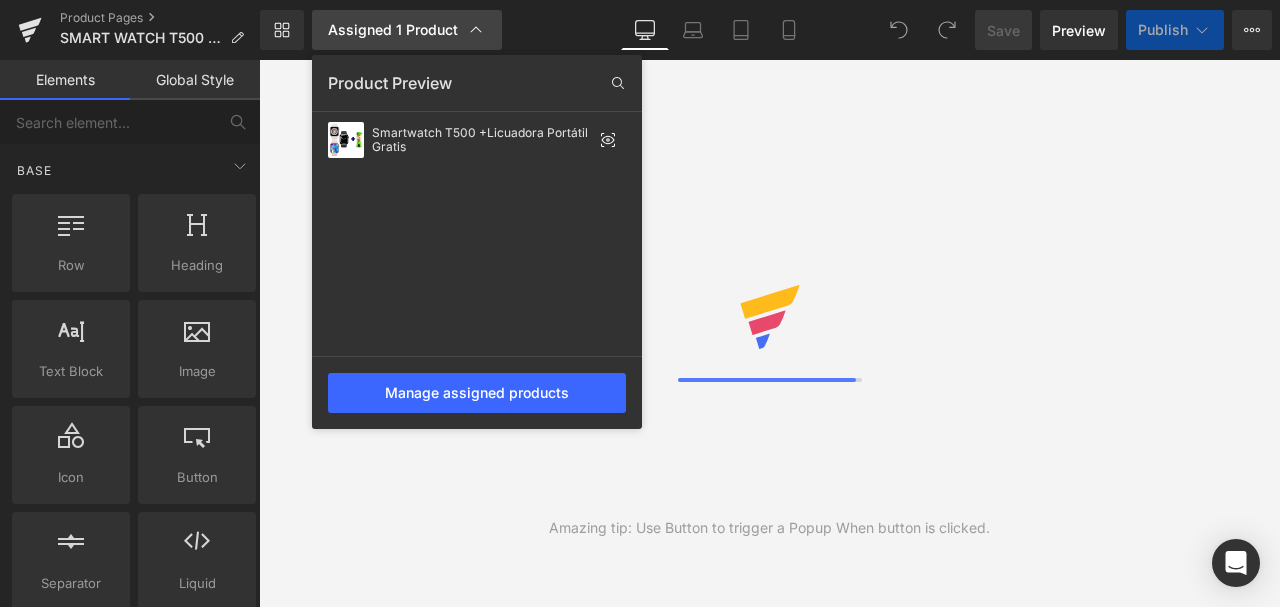 click 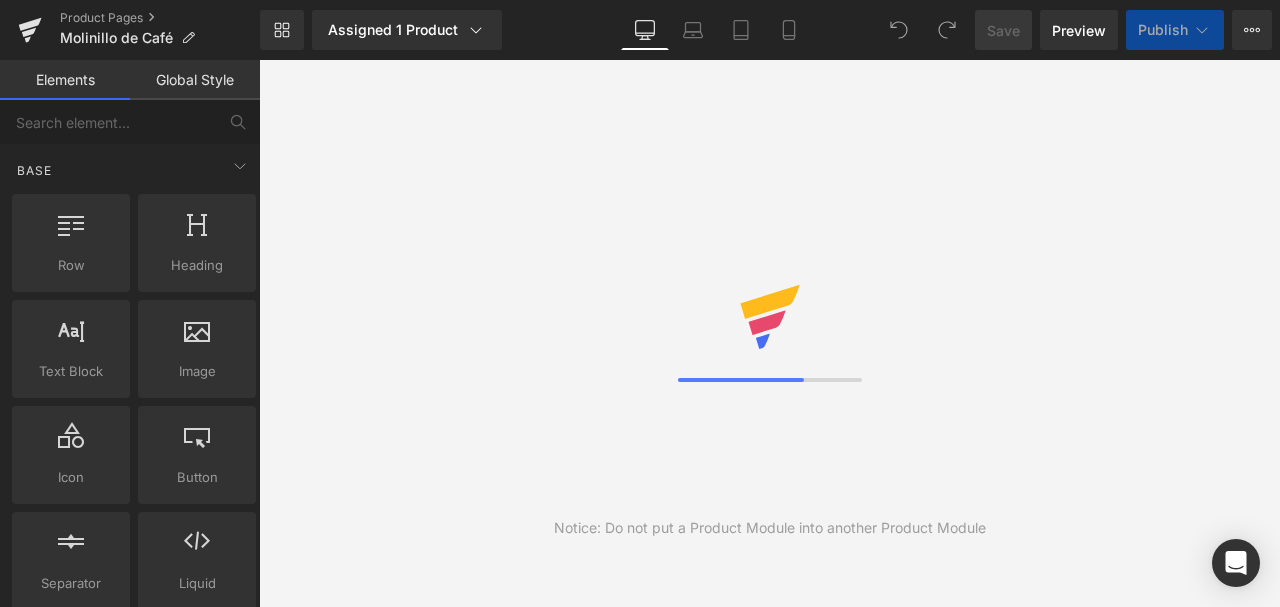 scroll, scrollTop: 0, scrollLeft: 0, axis: both 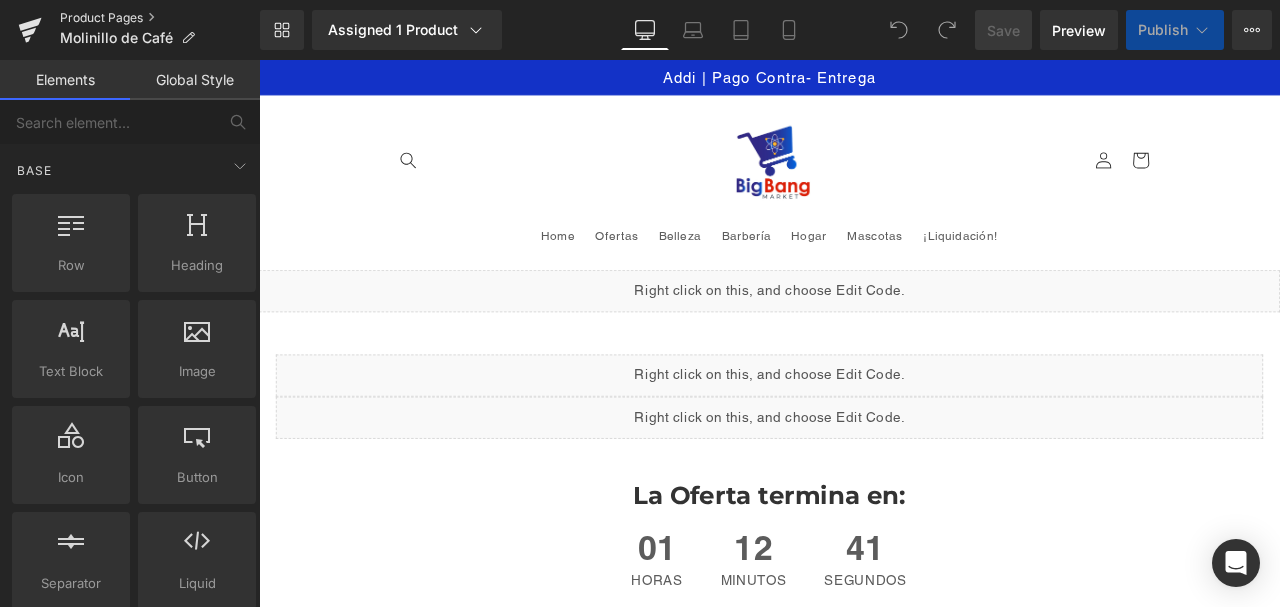 click on "Product Pages" at bounding box center (160, 18) 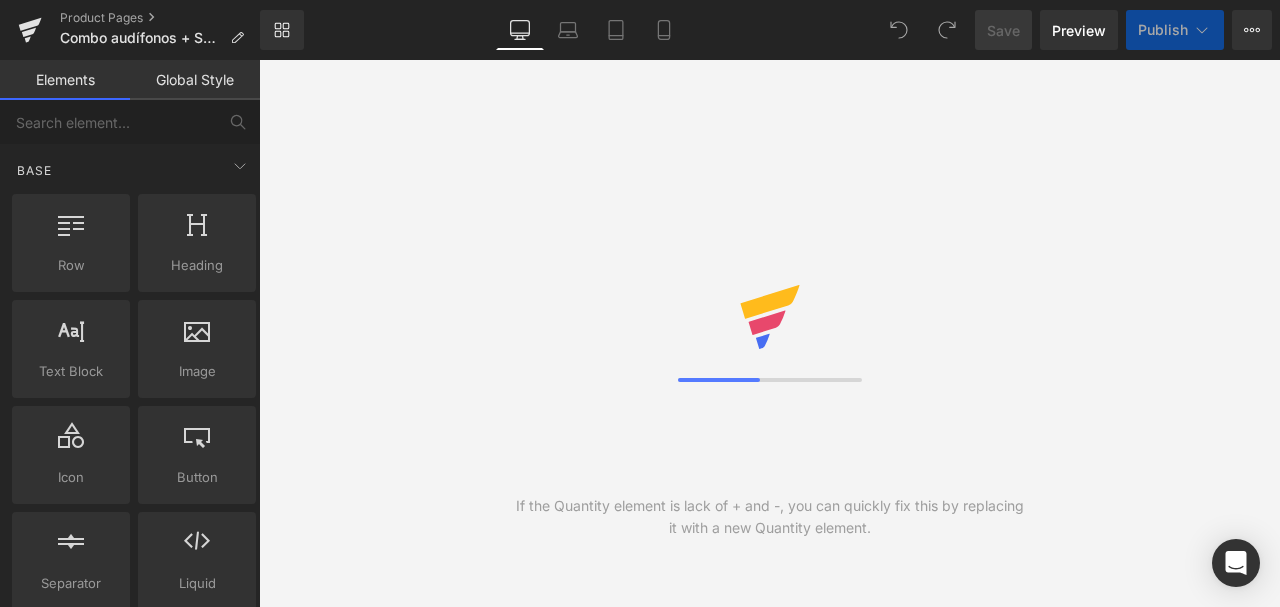 scroll, scrollTop: 0, scrollLeft: 0, axis: both 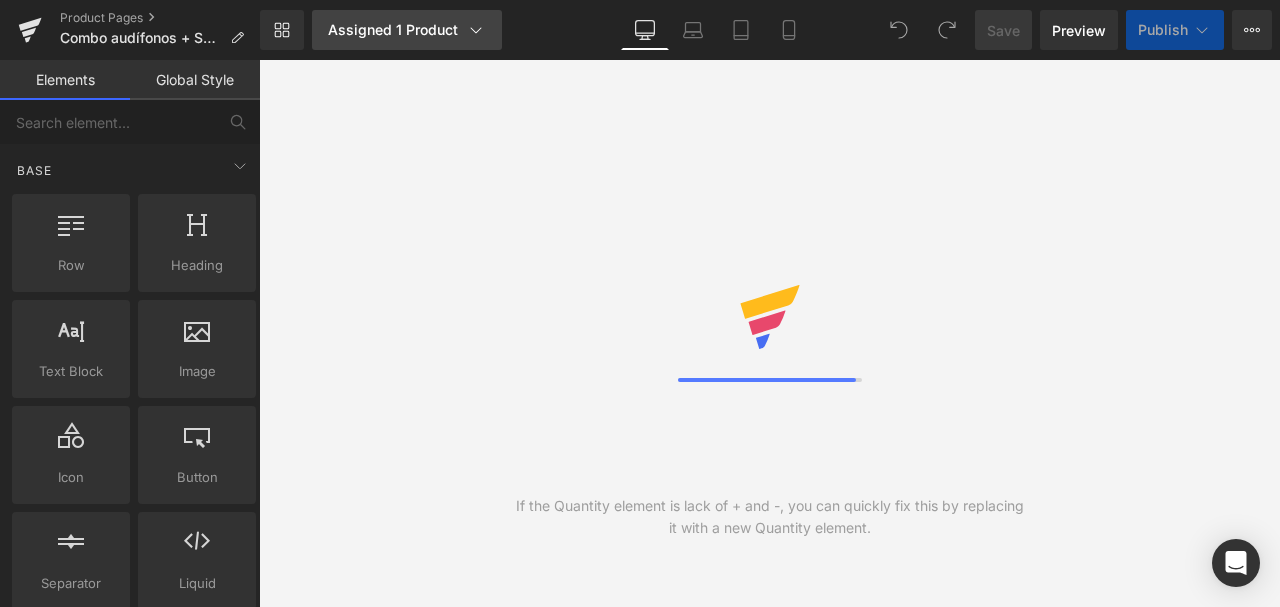 click on "Assigned 1 Product" at bounding box center (407, 30) 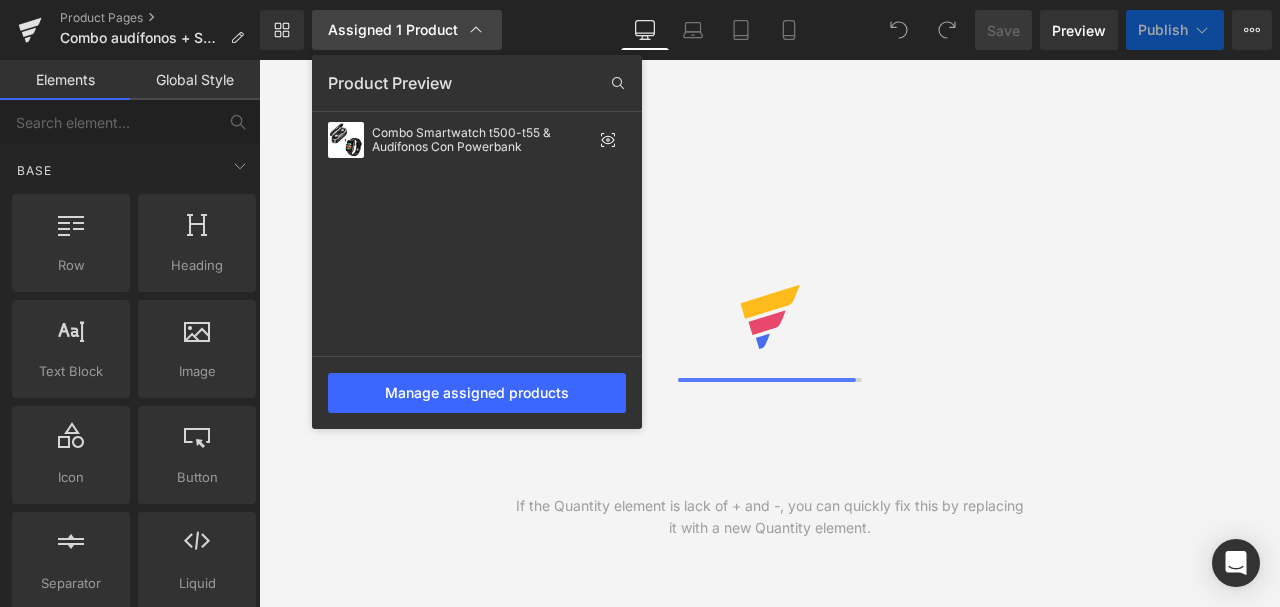 click on "Assigned 1 Product" at bounding box center (407, 30) 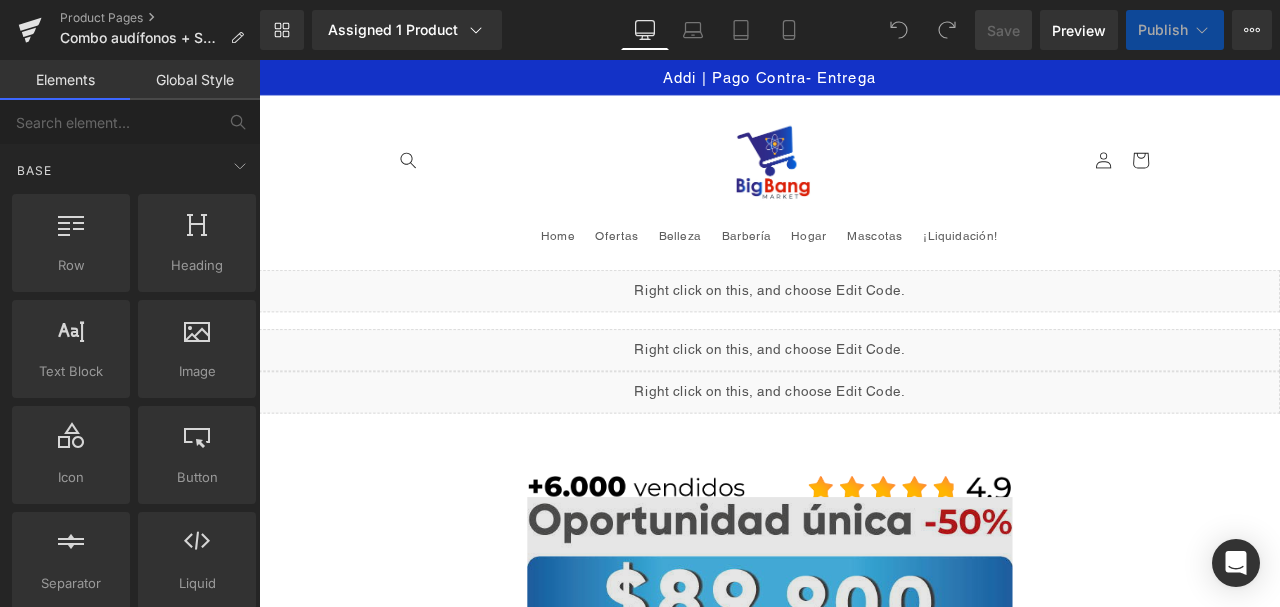 scroll, scrollTop: 200, scrollLeft: 0, axis: vertical 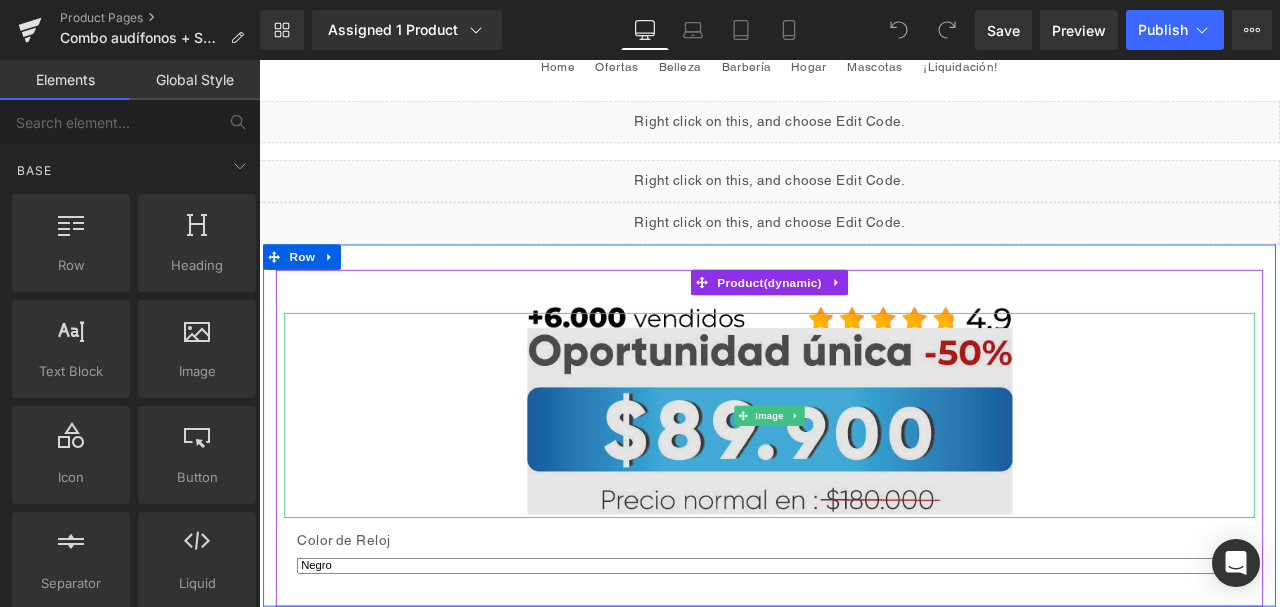 click at bounding box center (864, 482) 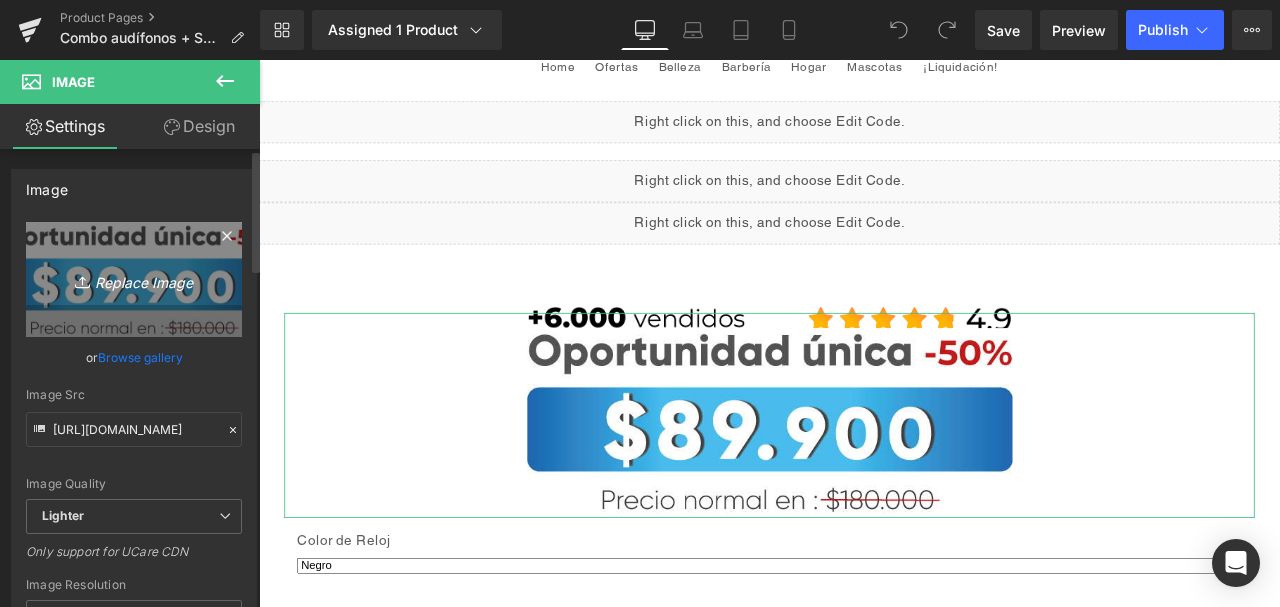 click on "Replace Image" at bounding box center [134, 279] 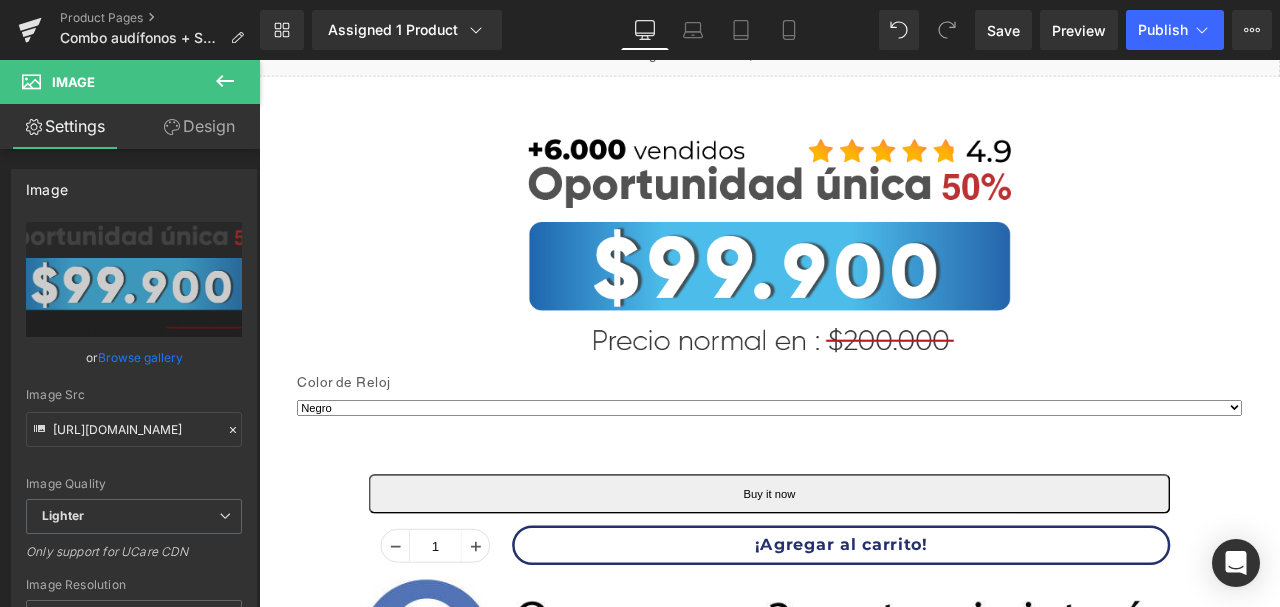 scroll, scrollTop: 400, scrollLeft: 0, axis: vertical 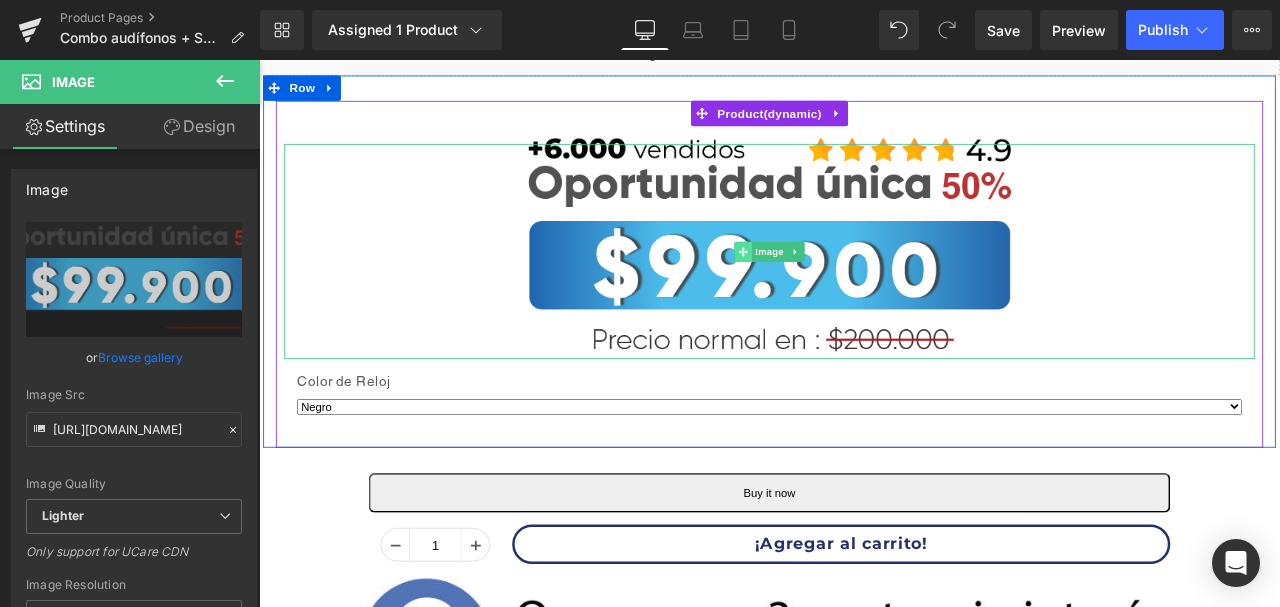 click at bounding box center [832, 288] 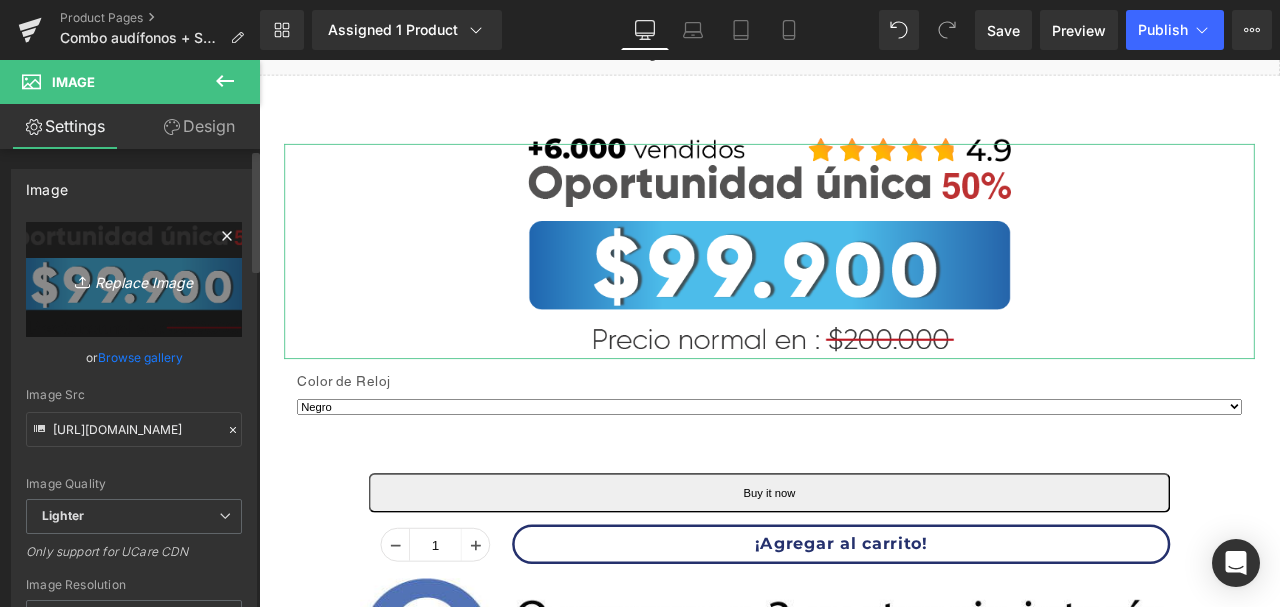 click on "Replace Image" at bounding box center (134, 279) 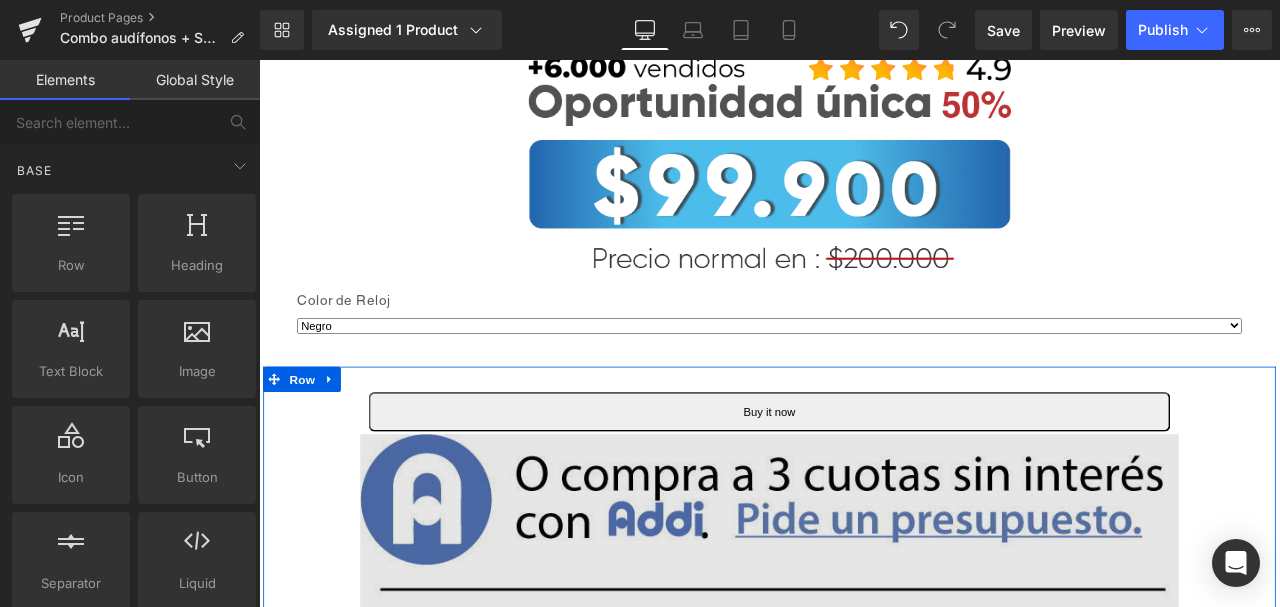 scroll, scrollTop: 333, scrollLeft: 0, axis: vertical 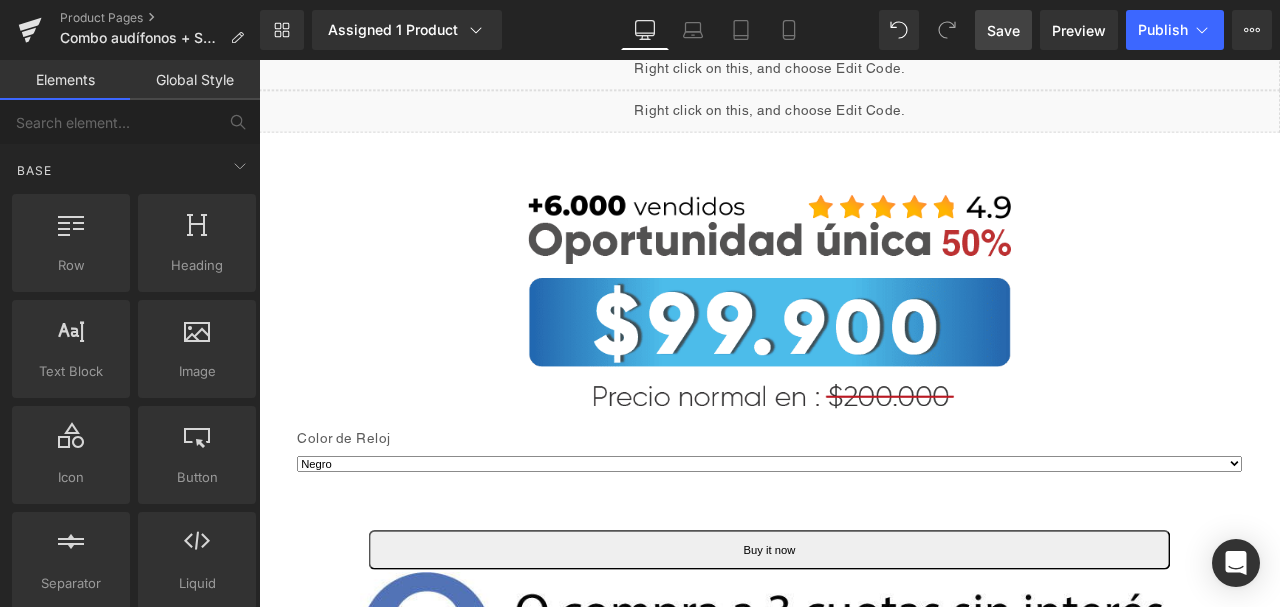 drag, startPoint x: 1004, startPoint y: 30, endPoint x: 856, endPoint y: 15, distance: 148.7582 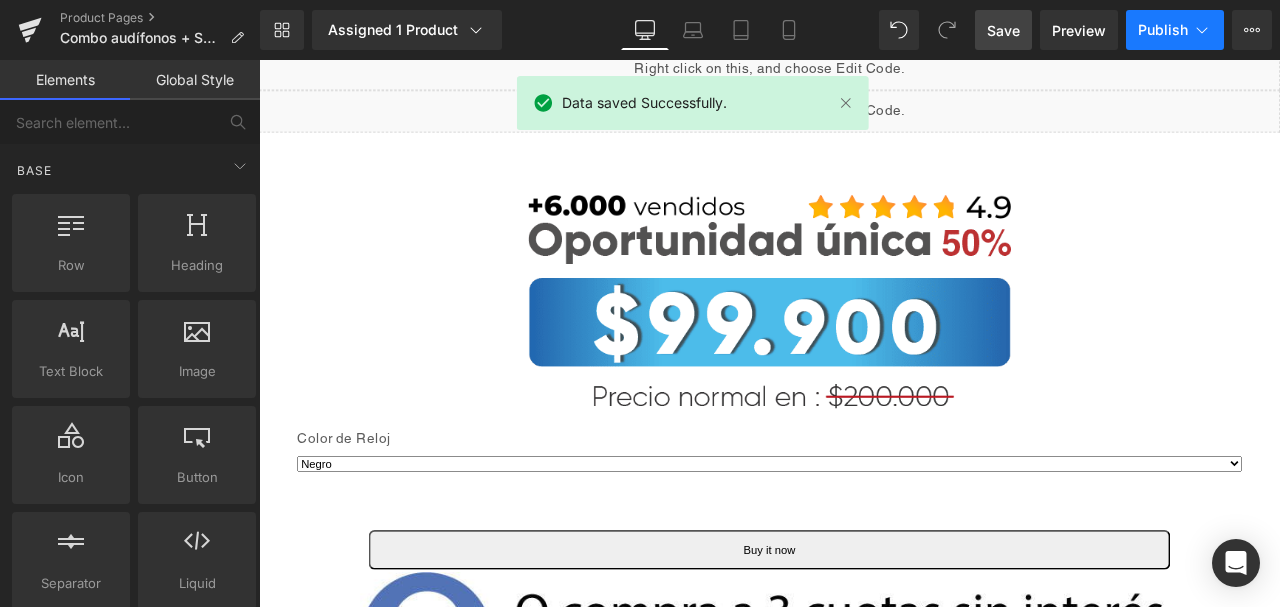 click on "Publish" at bounding box center (1163, 30) 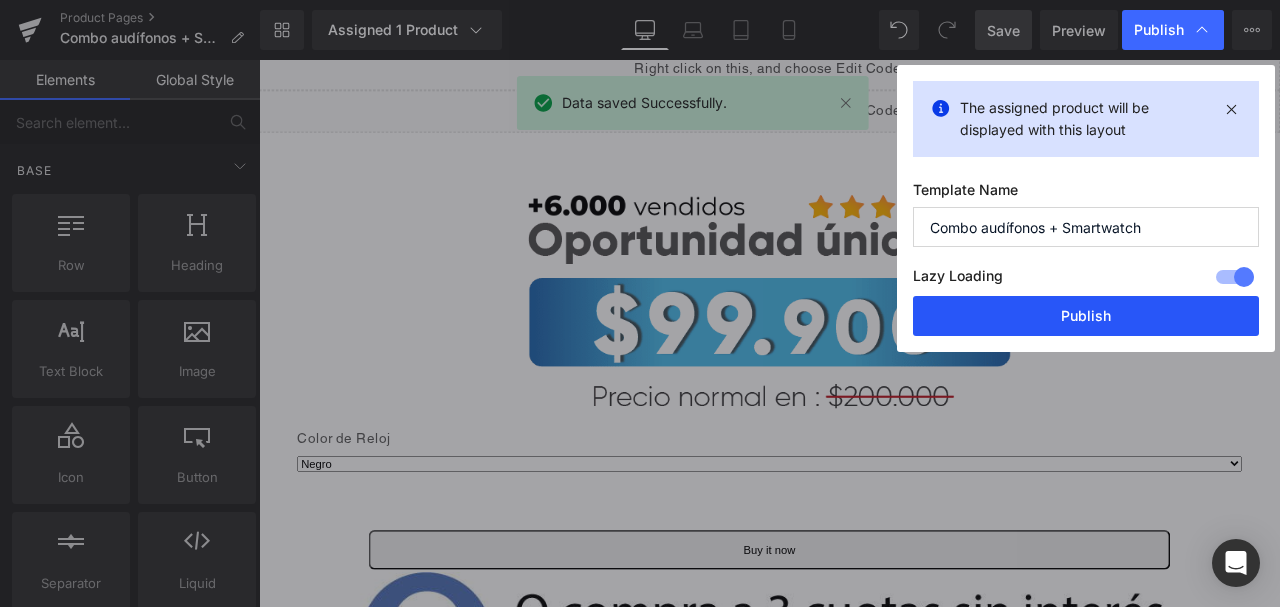 click on "Publish" at bounding box center (1086, 316) 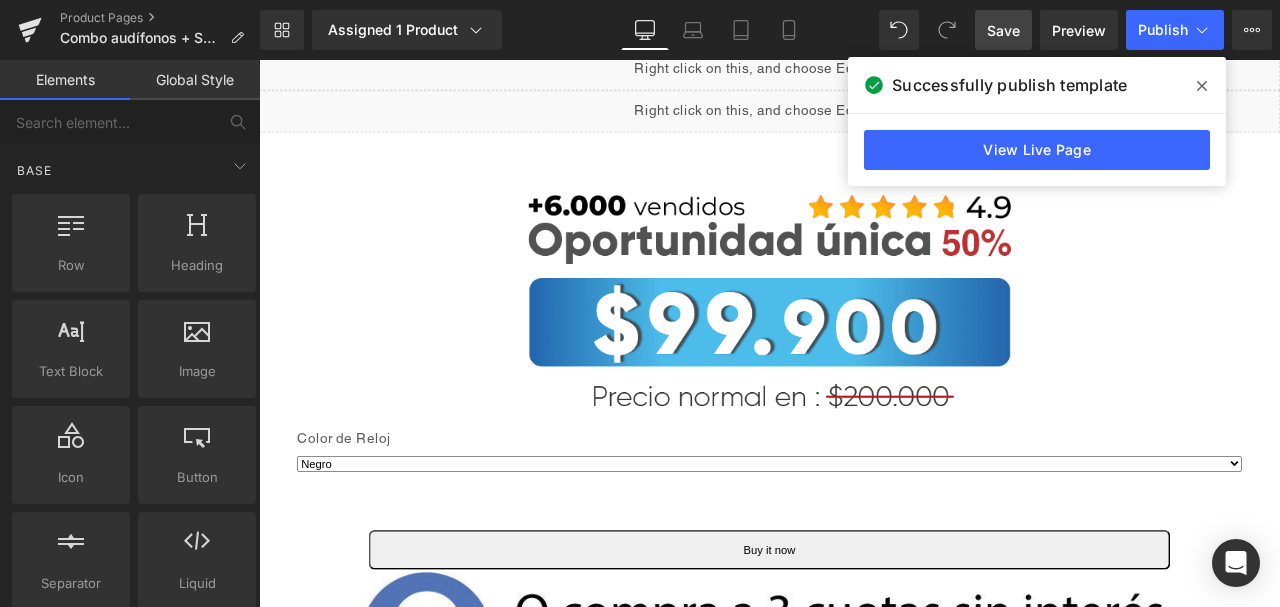 drag, startPoint x: 1202, startPoint y: 90, endPoint x: 1125, endPoint y: 27, distance: 99.48869 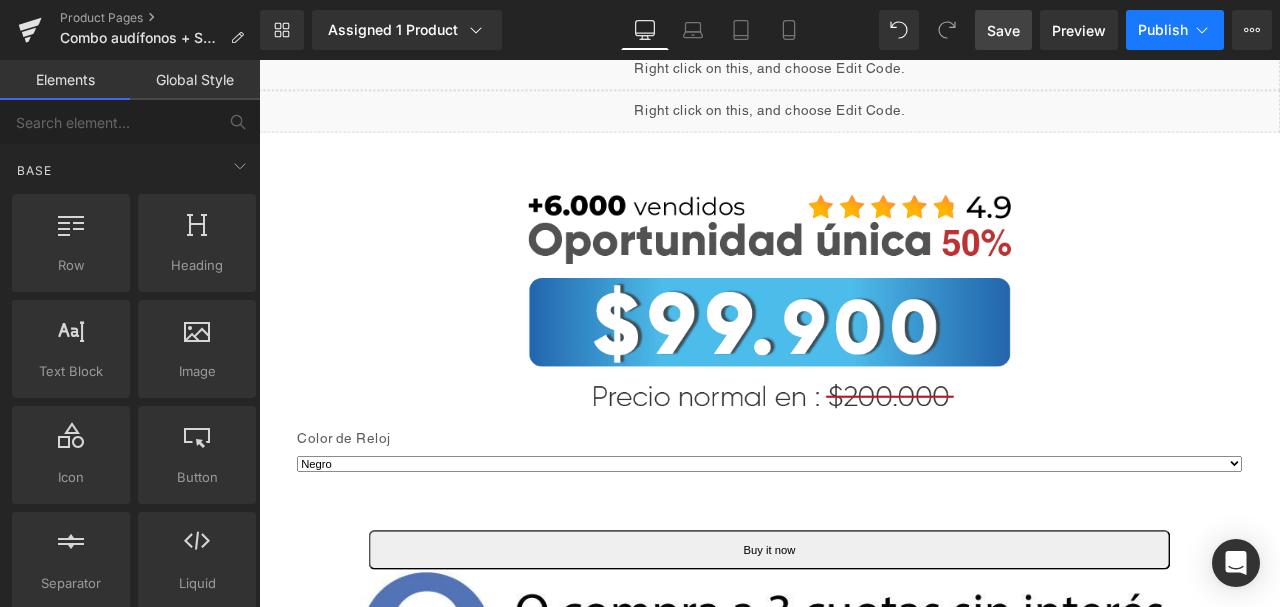 click on "Publish" at bounding box center (1175, 30) 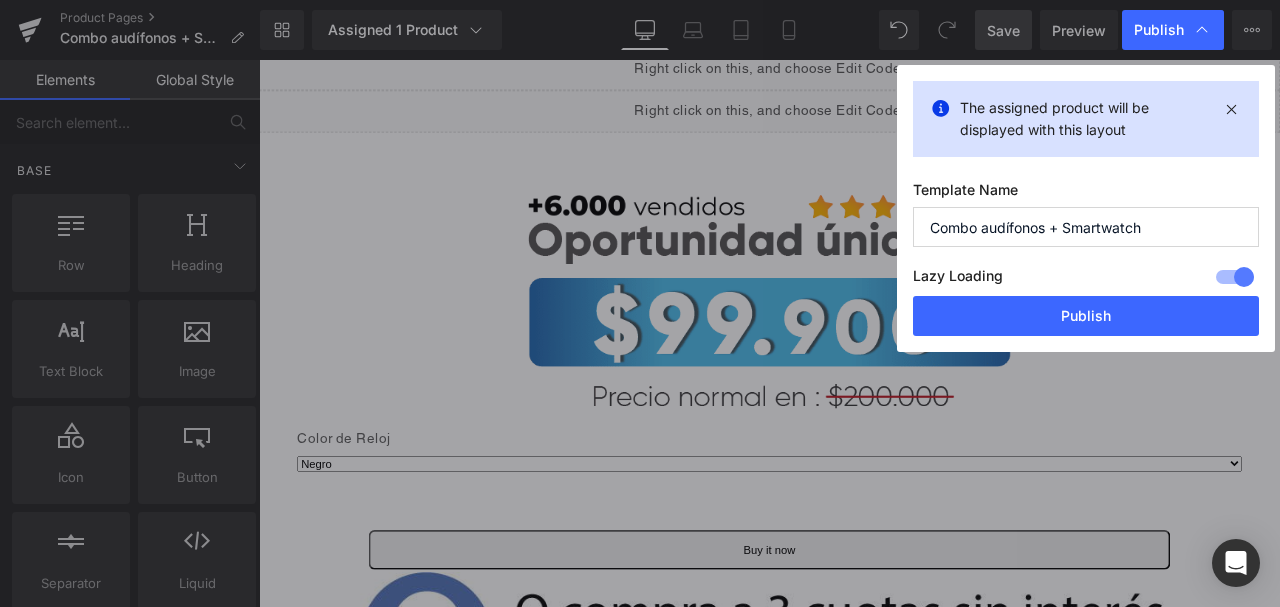 click at bounding box center [1235, 277] 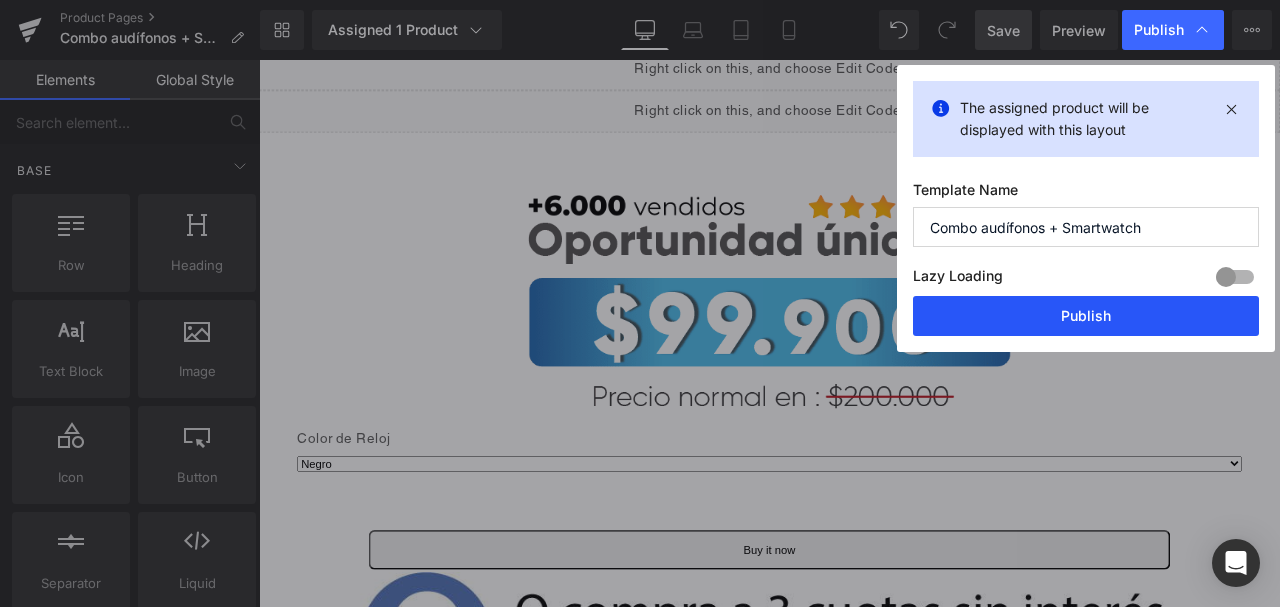 click on "Publish" at bounding box center [1086, 316] 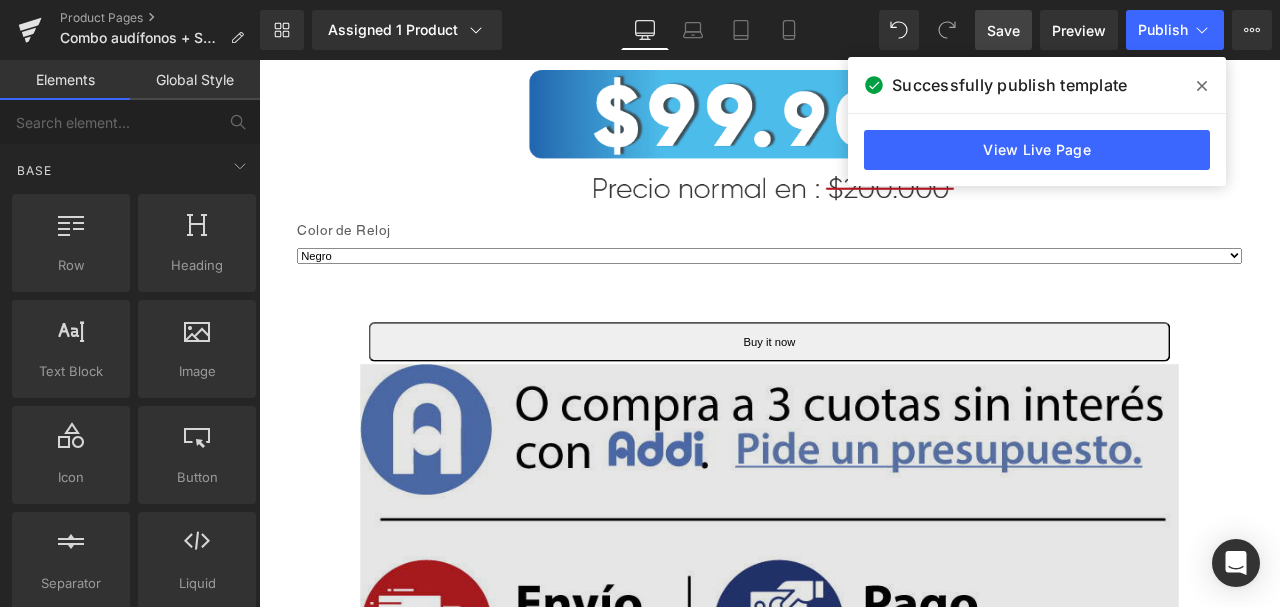 scroll, scrollTop: 733, scrollLeft: 0, axis: vertical 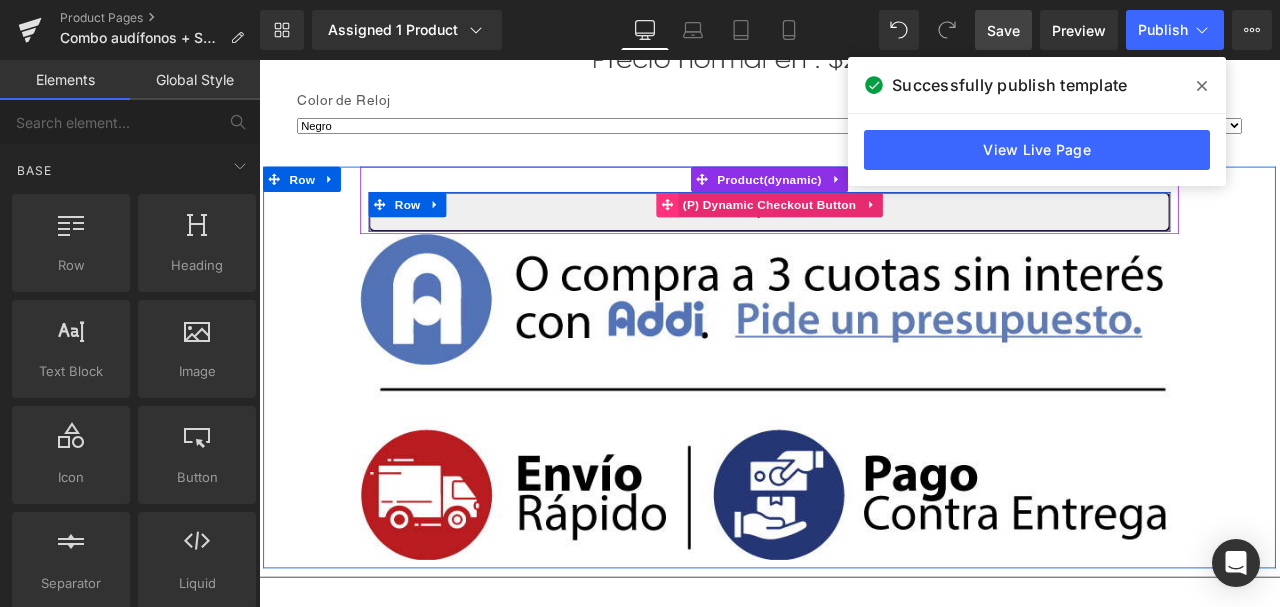 click 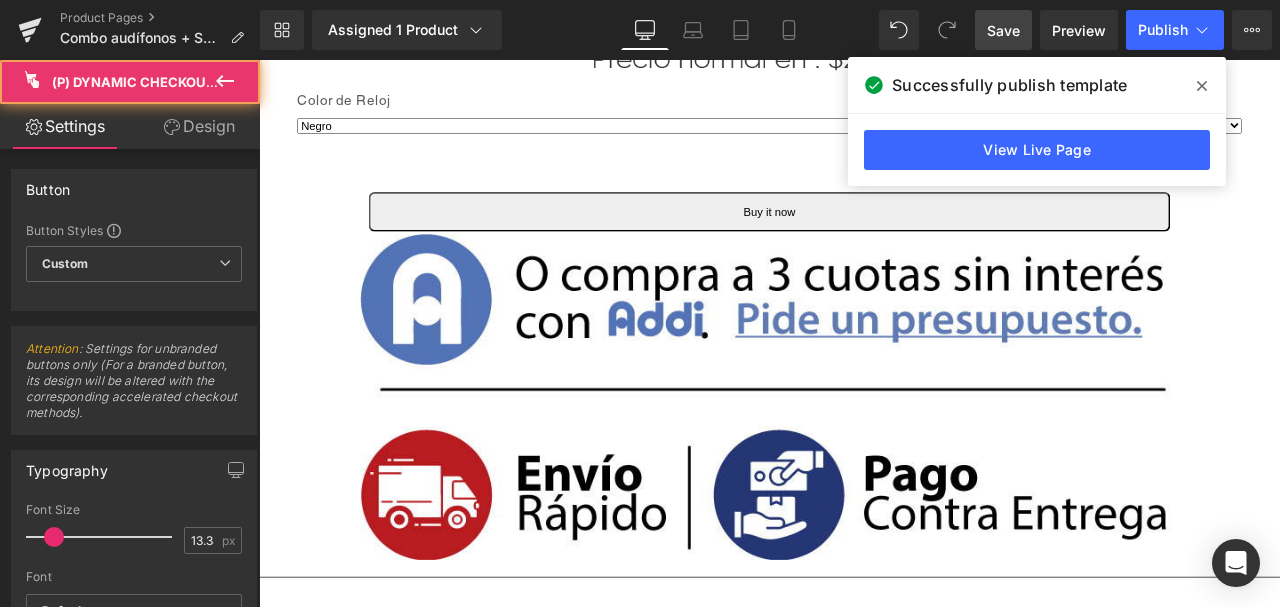 click on "Design" at bounding box center (199, 126) 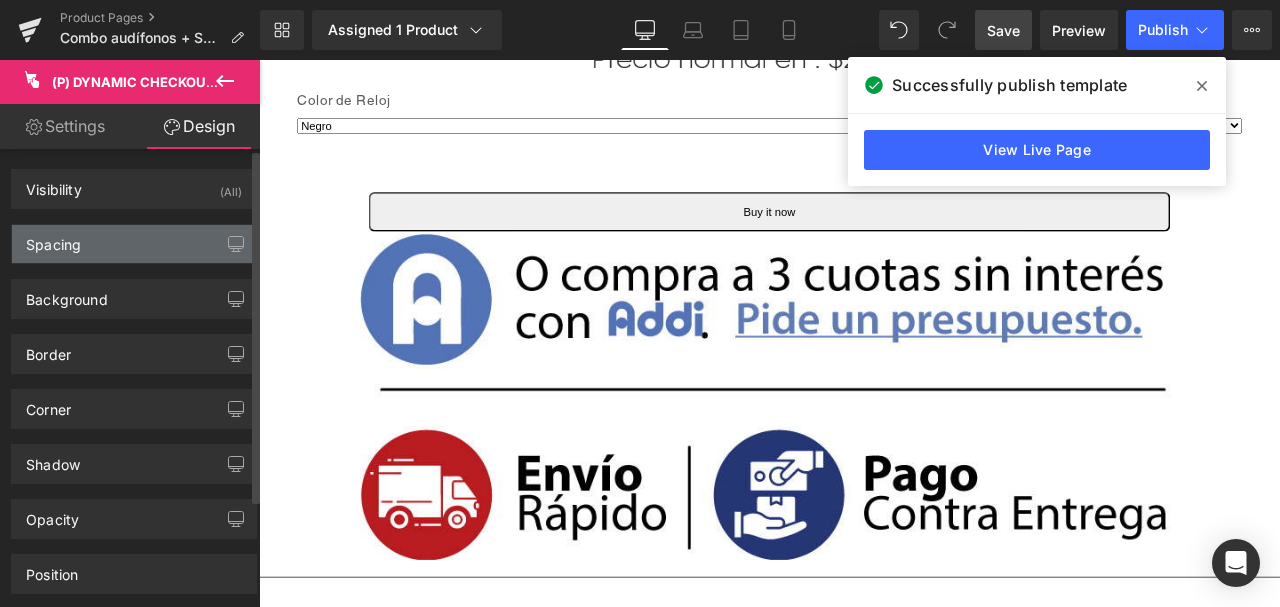 click on "Spacing" at bounding box center (134, 244) 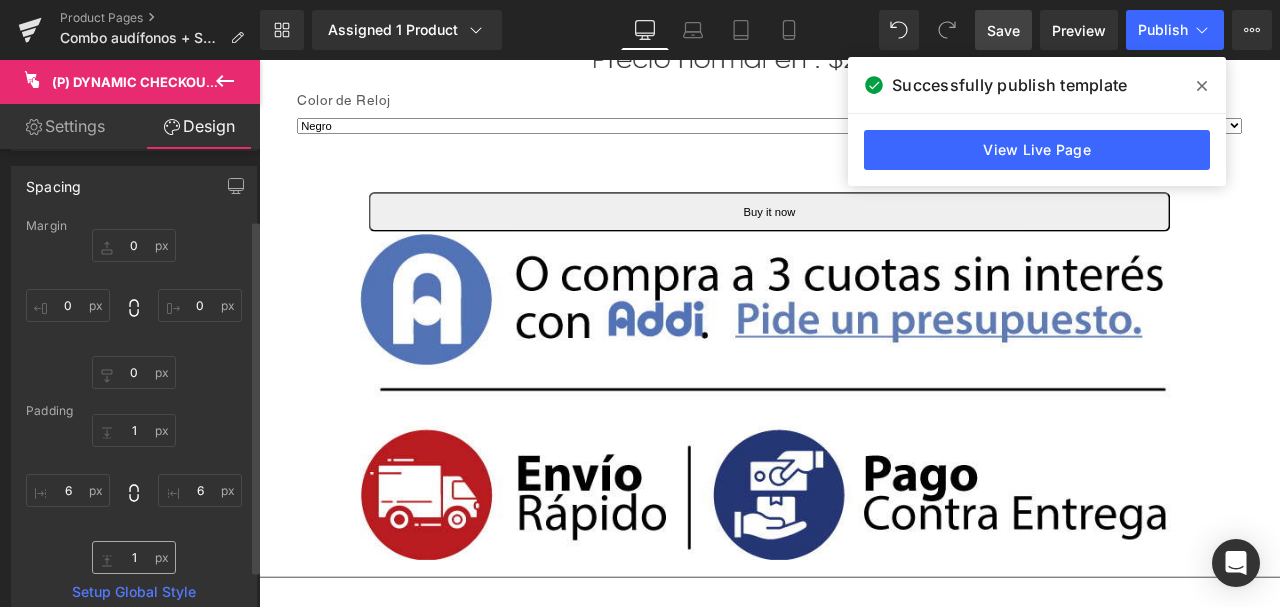 scroll, scrollTop: 133, scrollLeft: 0, axis: vertical 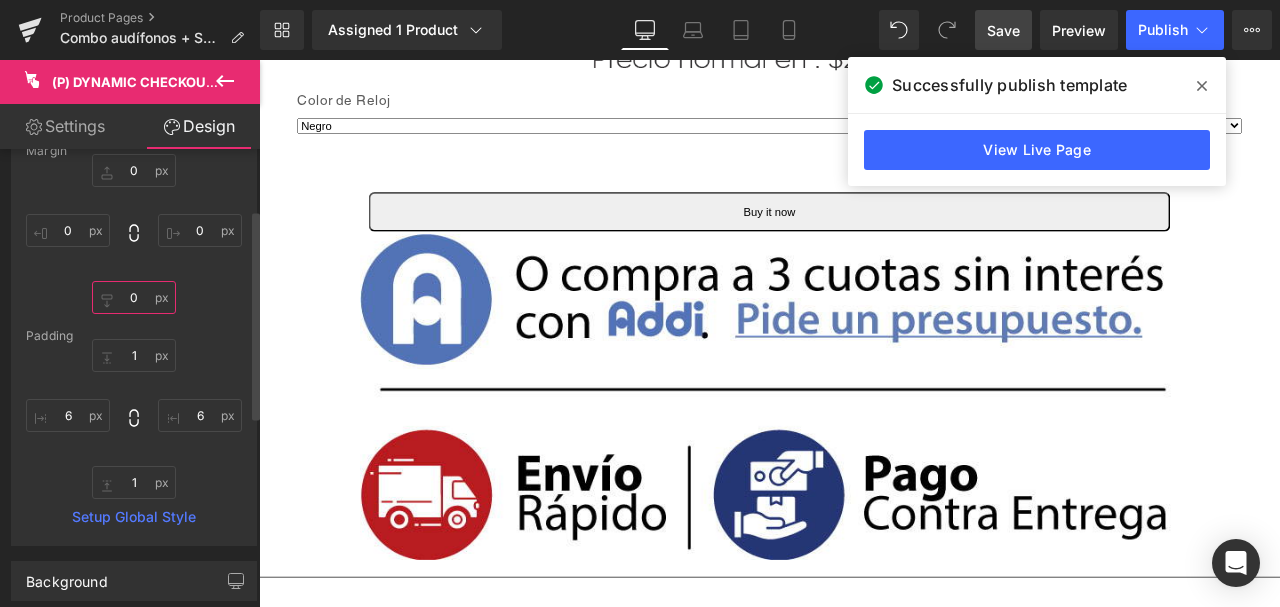 click at bounding box center [134, 297] 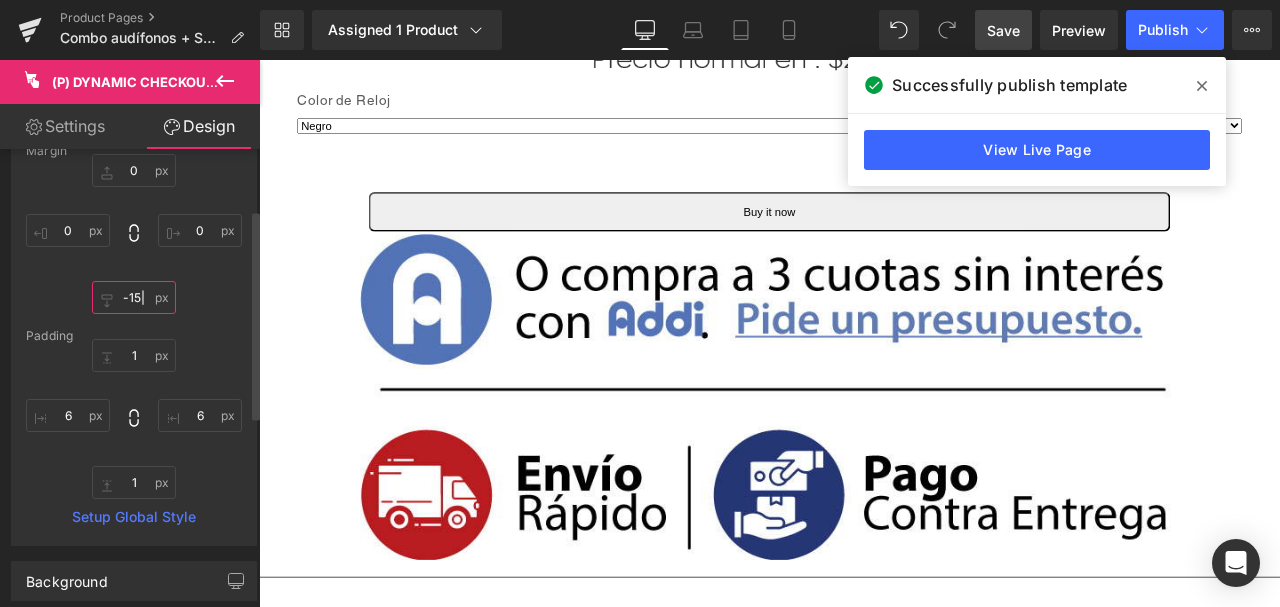 type on "-15|" 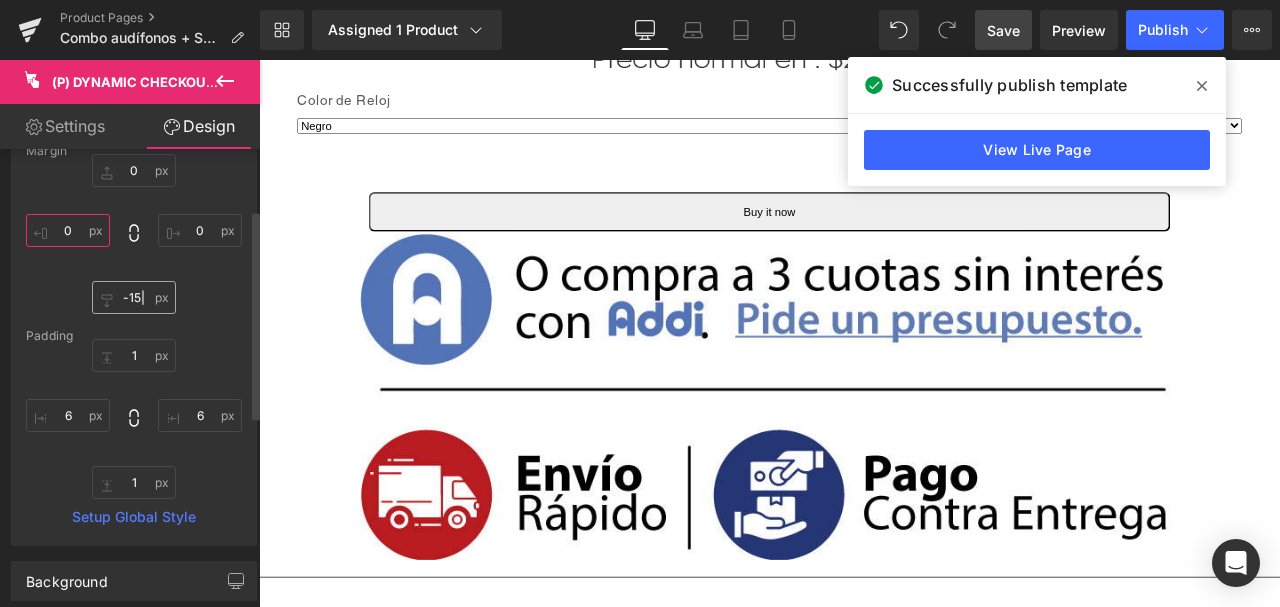 type on "0" 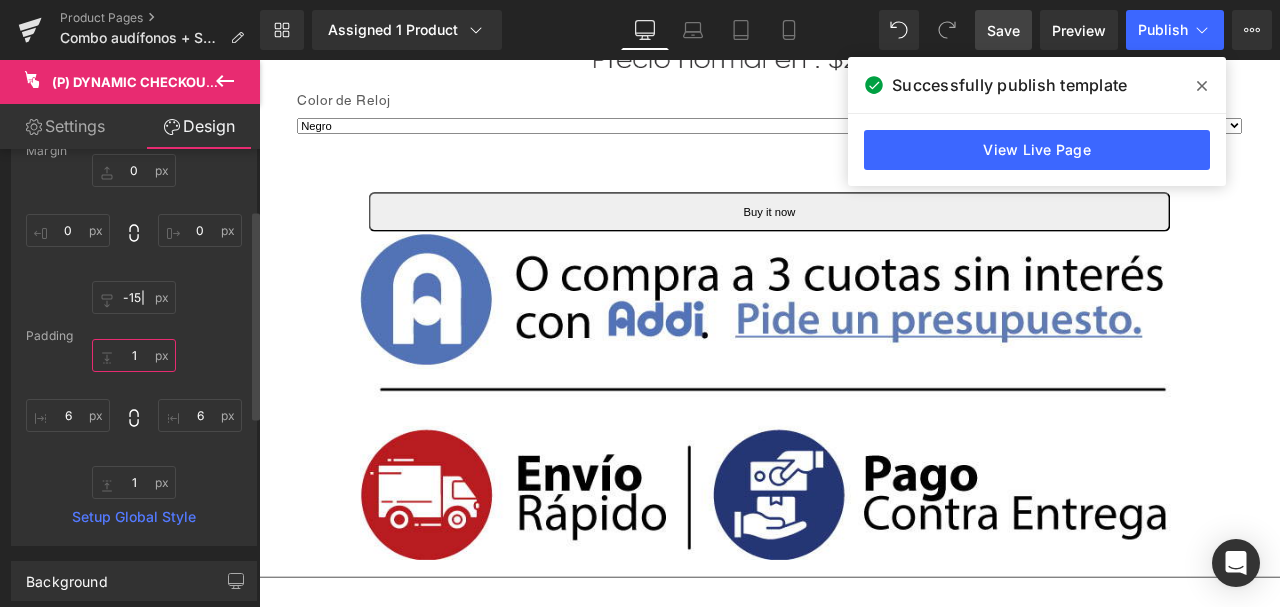 type on "1" 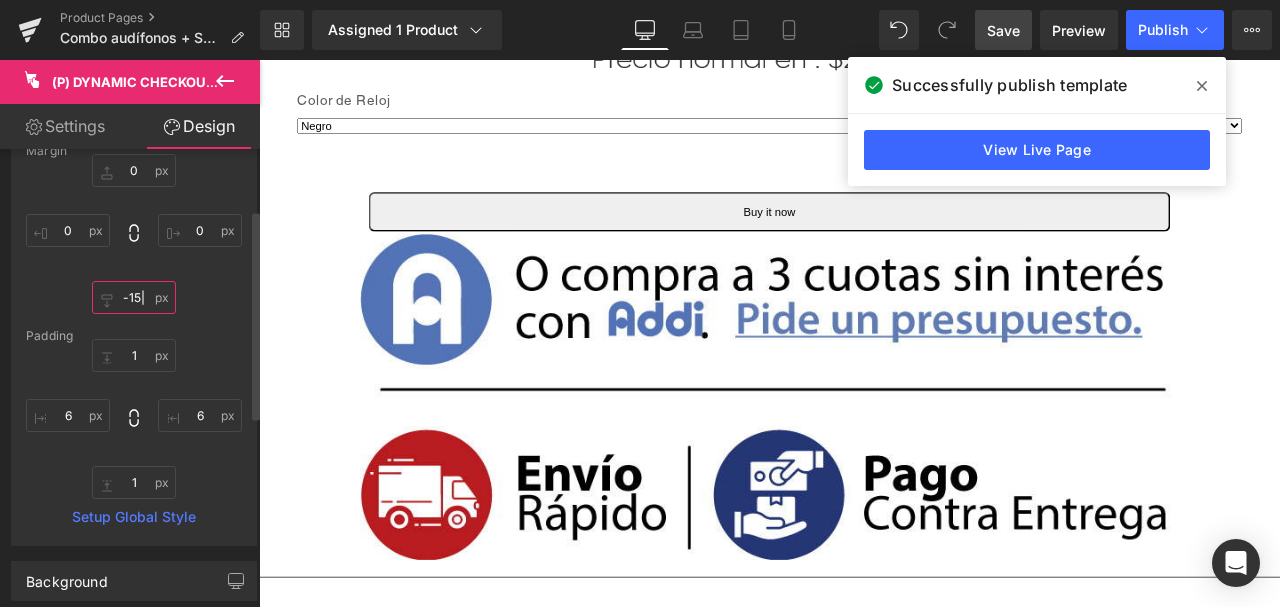 click on "-15|" at bounding box center [134, 297] 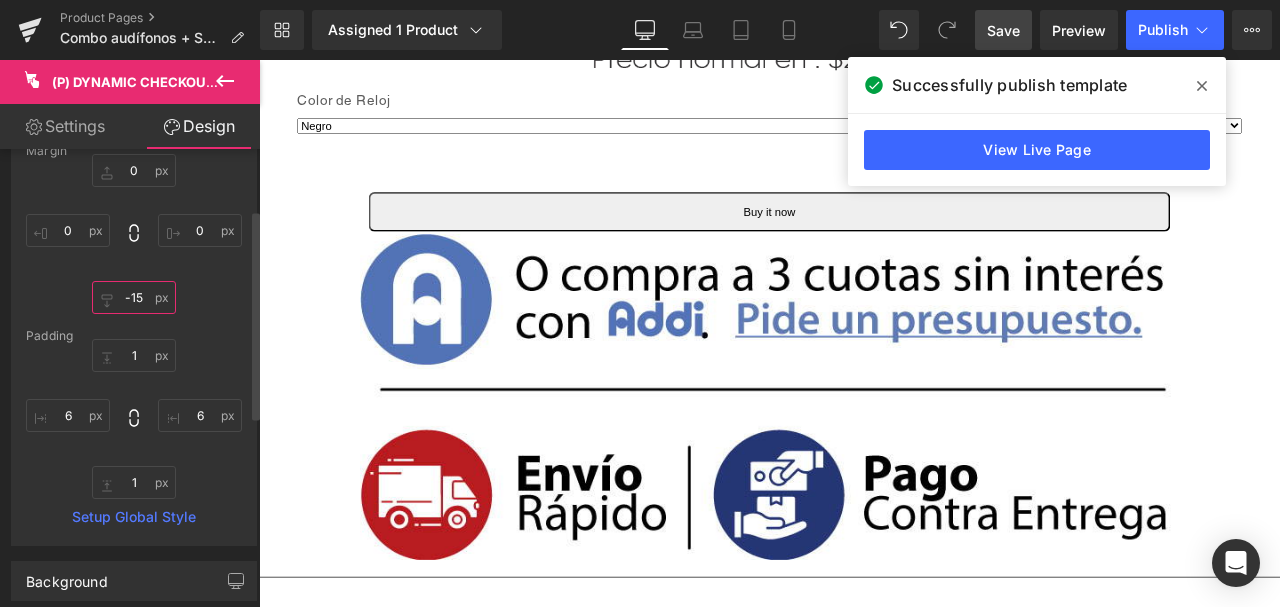 click on "-15" at bounding box center [134, 297] 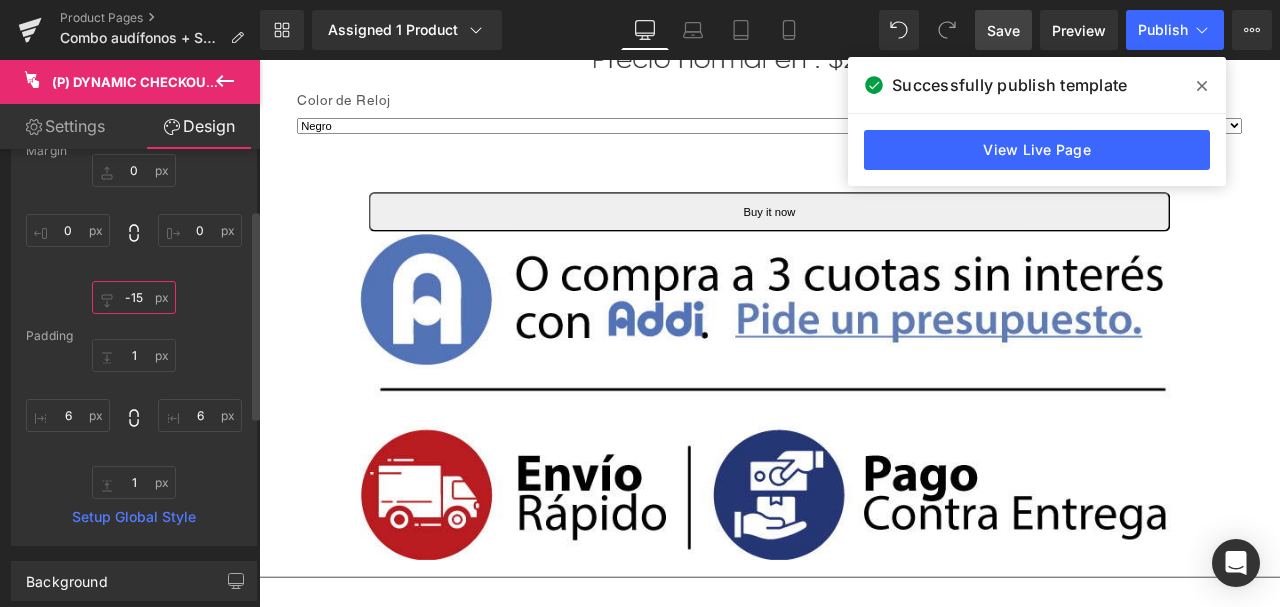 drag, startPoint x: 122, startPoint y: 297, endPoint x: 146, endPoint y: 297, distance: 24 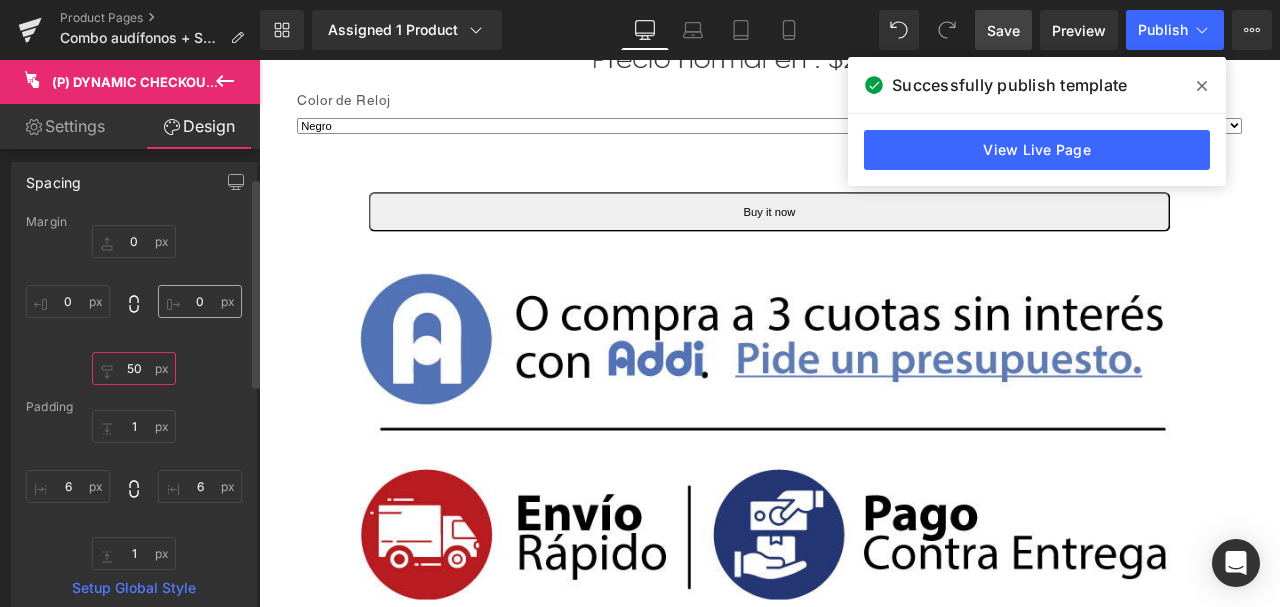 scroll, scrollTop: 0, scrollLeft: 0, axis: both 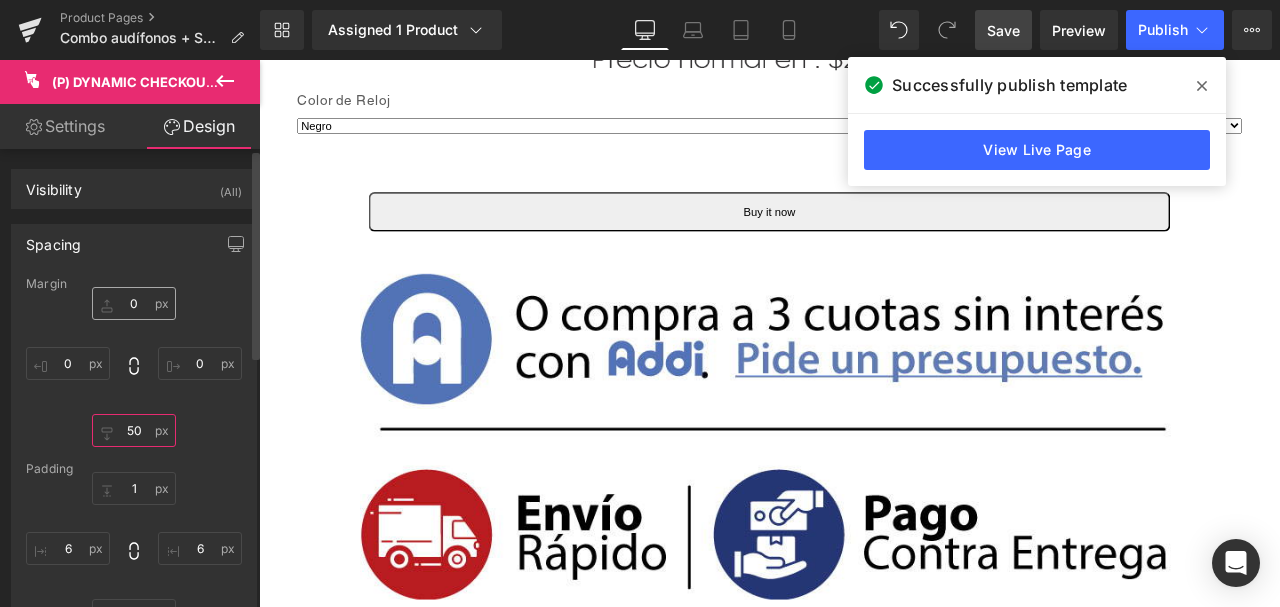 type on "50" 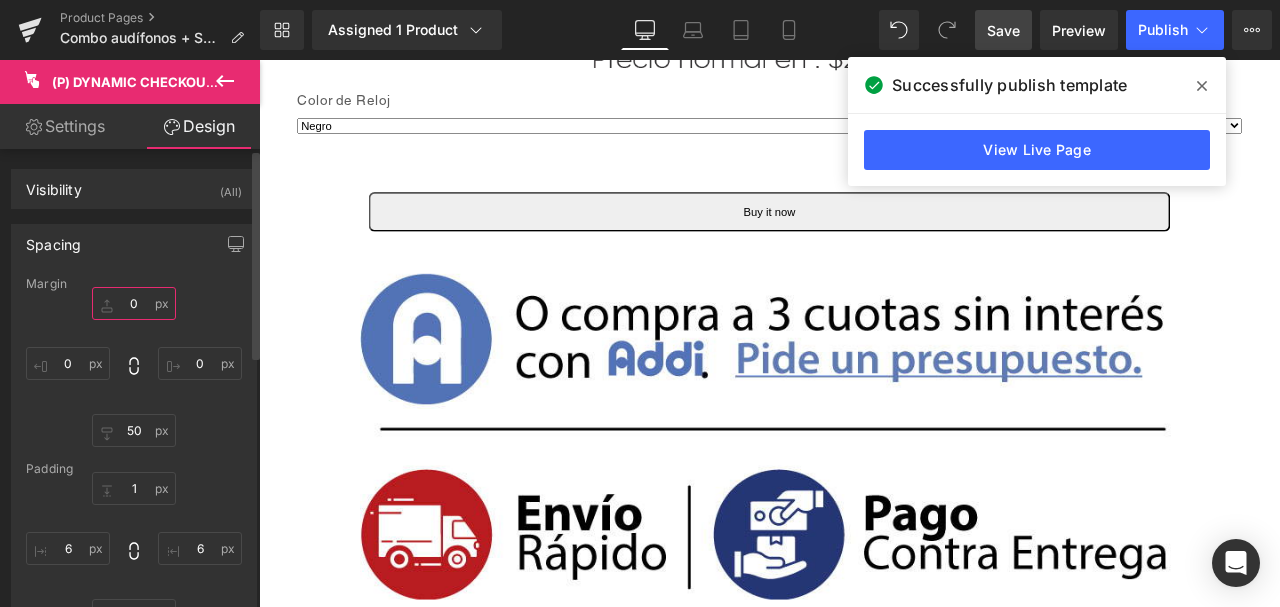 click at bounding box center (134, 303) 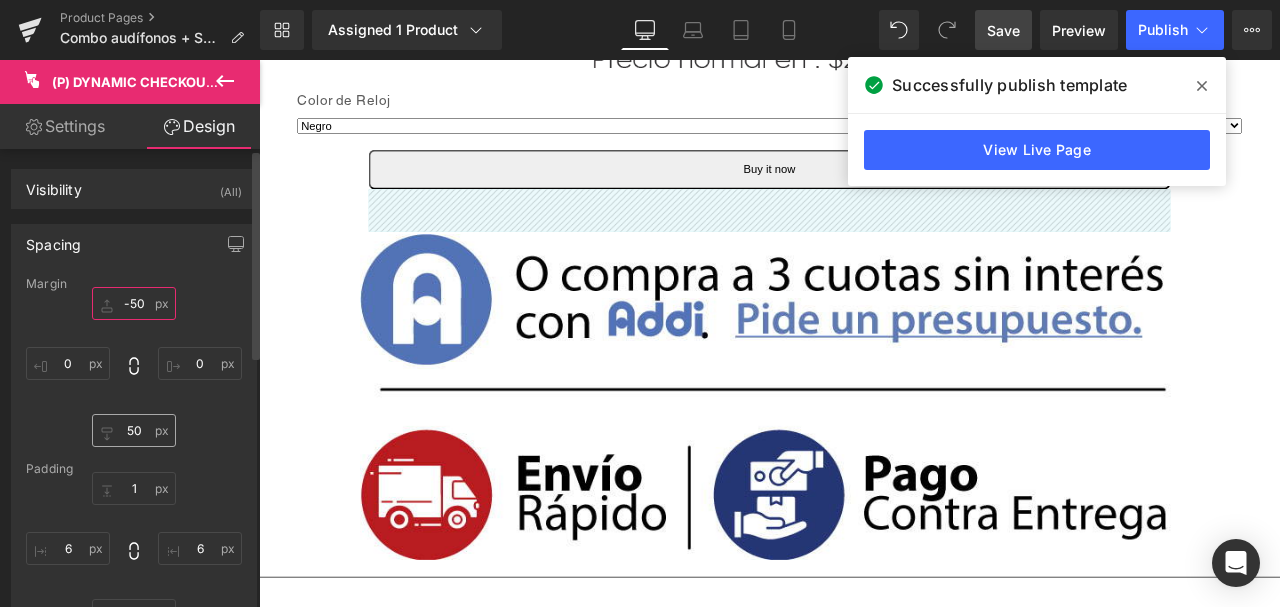 type on "-50" 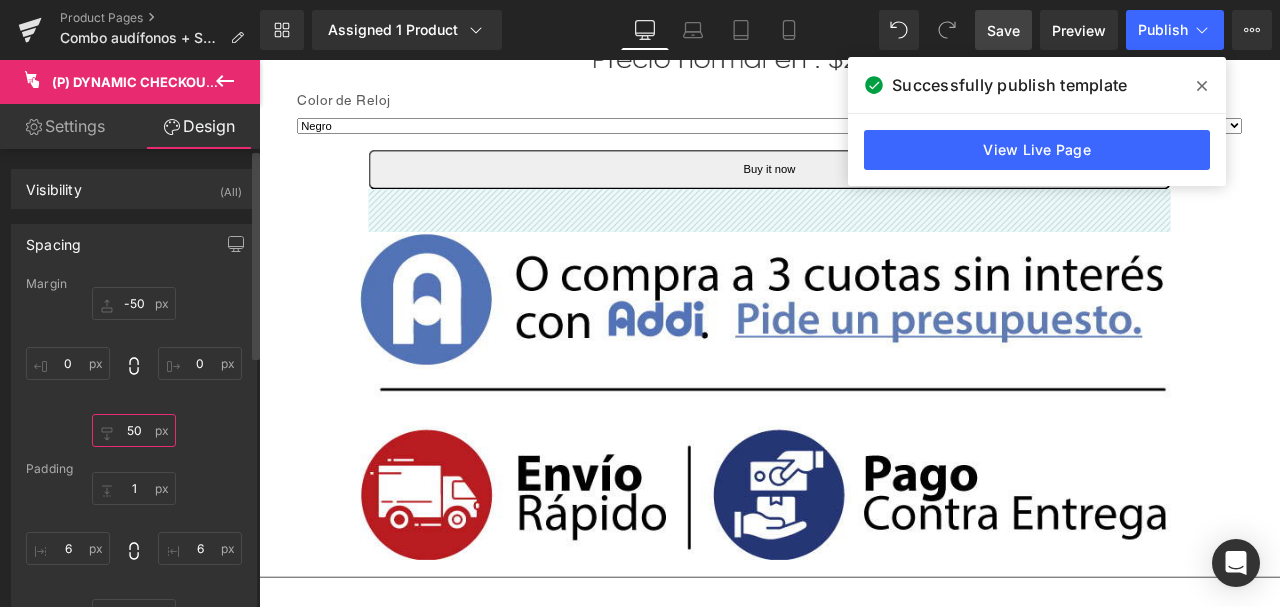 click on "50" at bounding box center [134, 430] 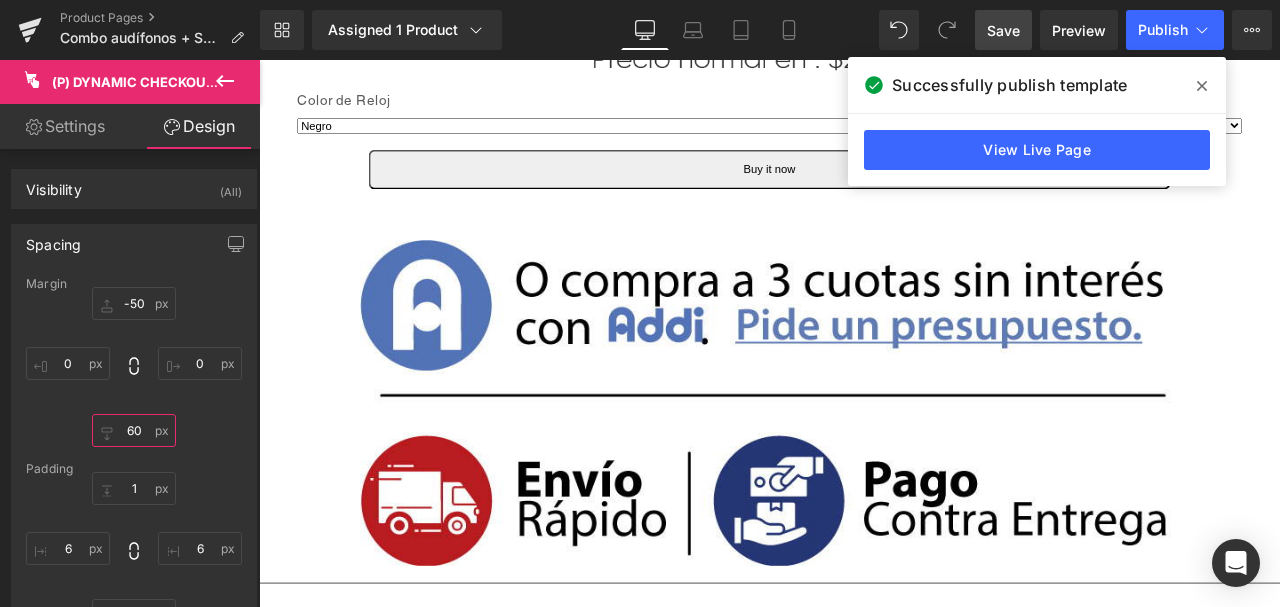 type on "60" 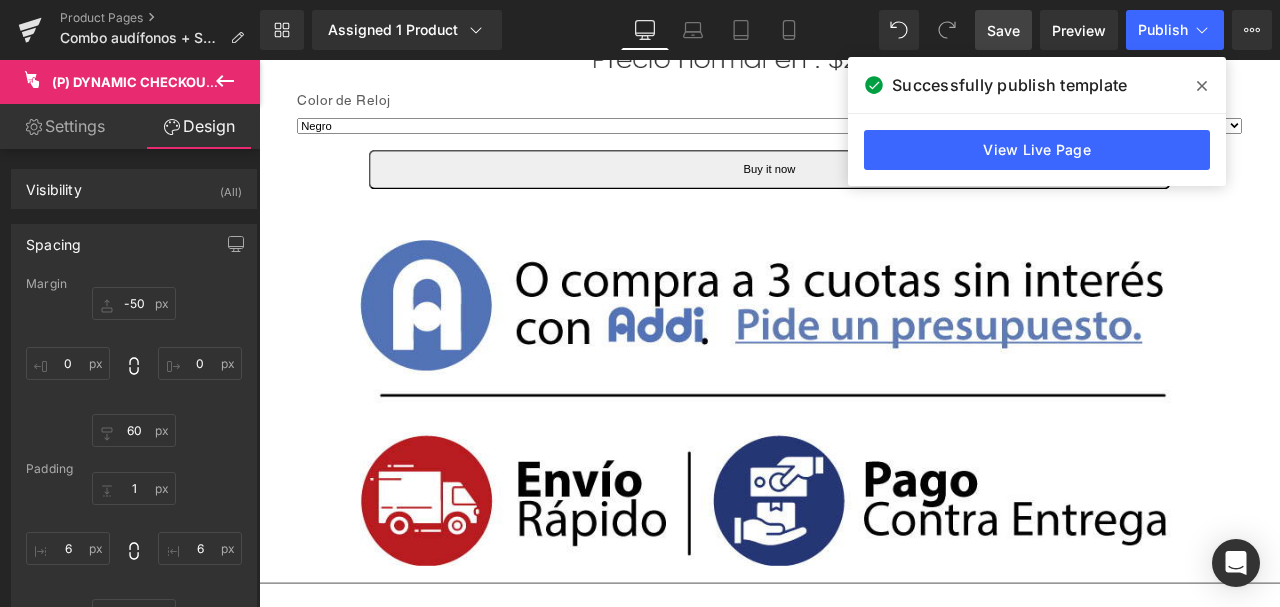 click on "Save" at bounding box center (1003, 30) 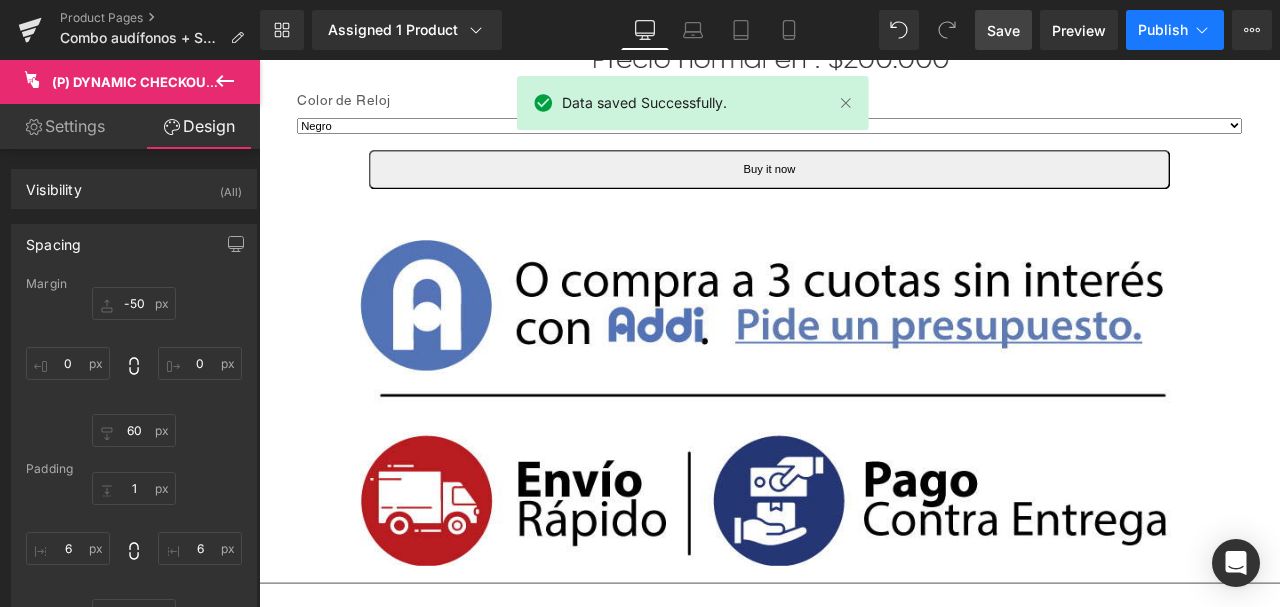 click on "Publish" at bounding box center (1163, 30) 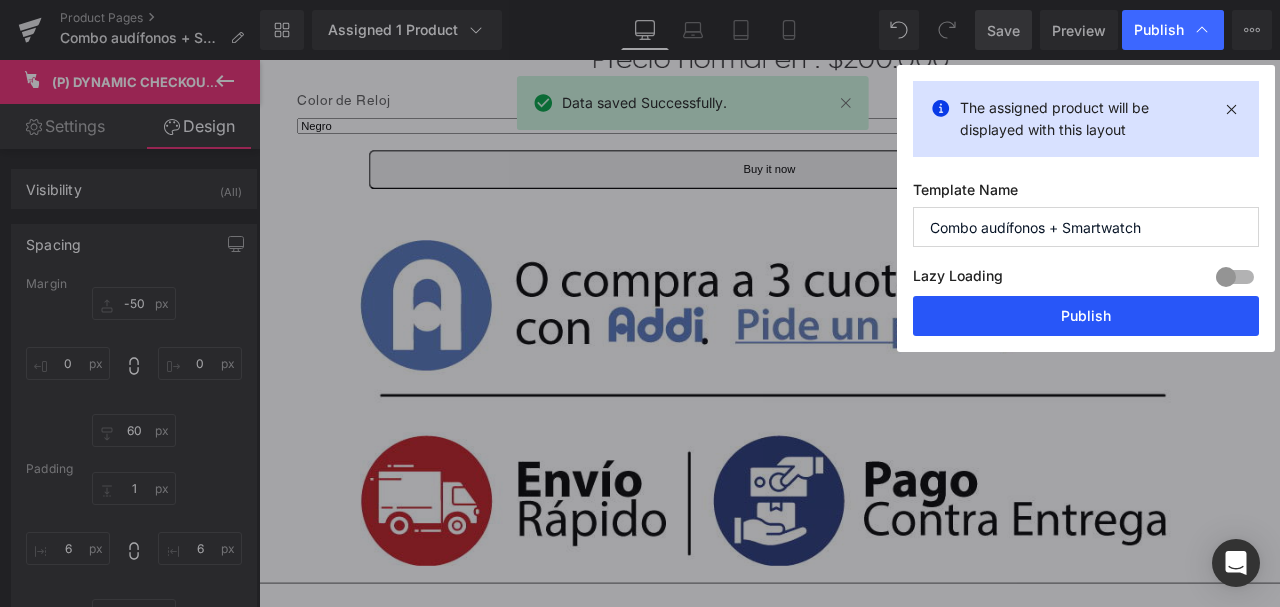 click on "Publish" at bounding box center [1086, 316] 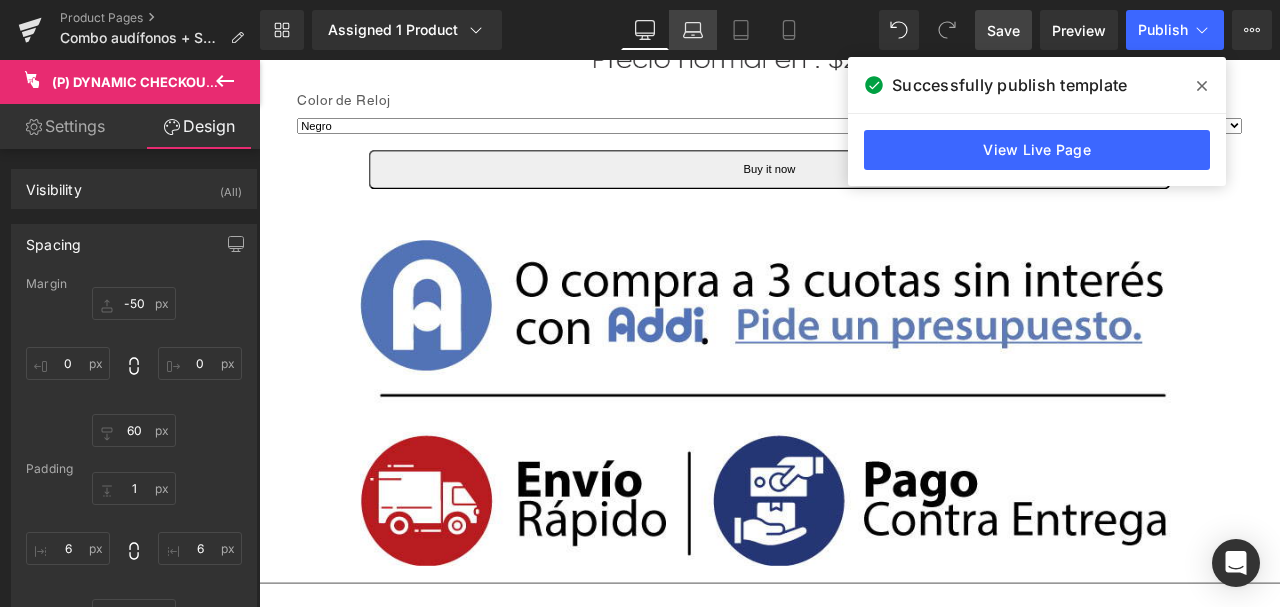 click on "Laptop" at bounding box center (693, 30) 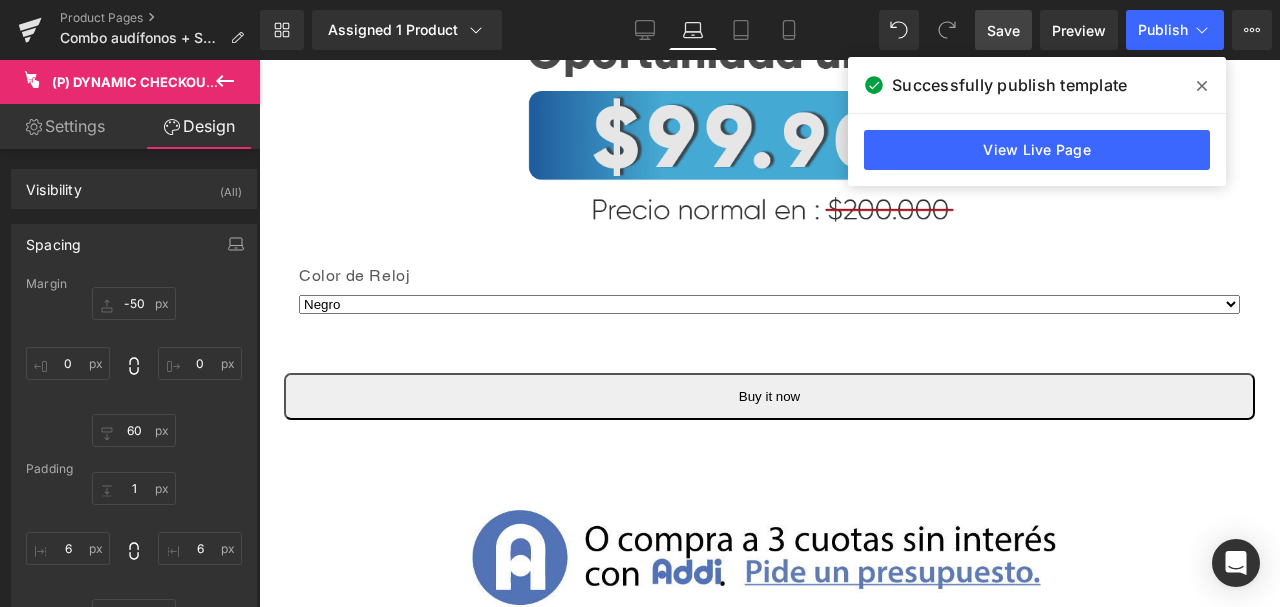 scroll, scrollTop: 438, scrollLeft: 0, axis: vertical 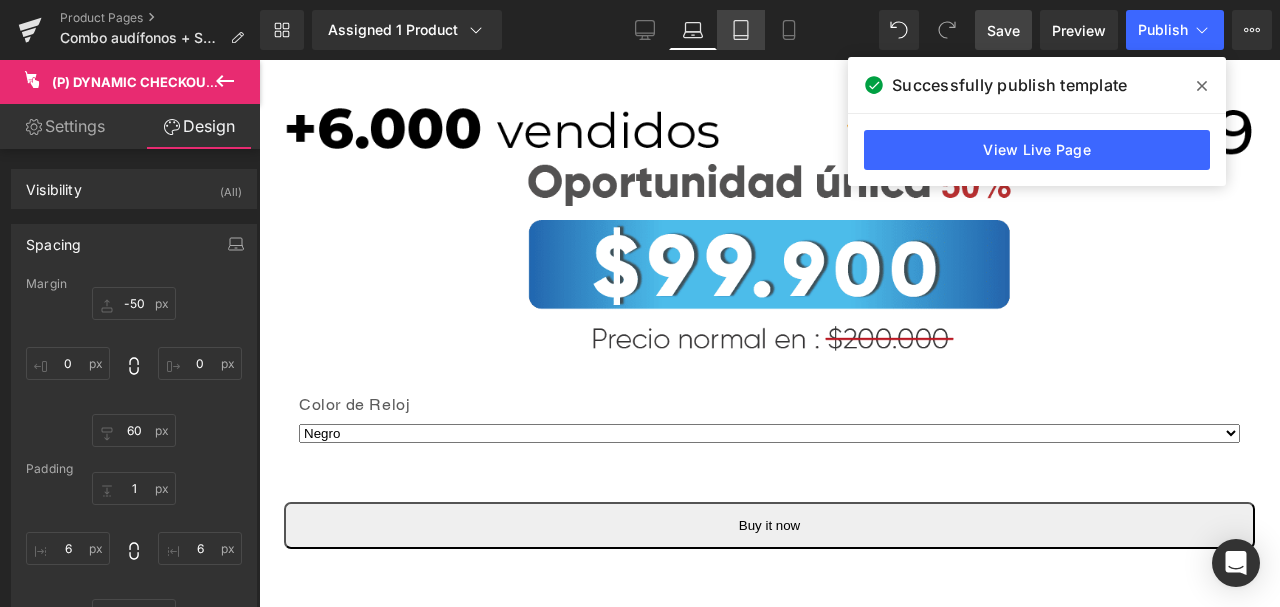 click on "Tablet" at bounding box center [741, 30] 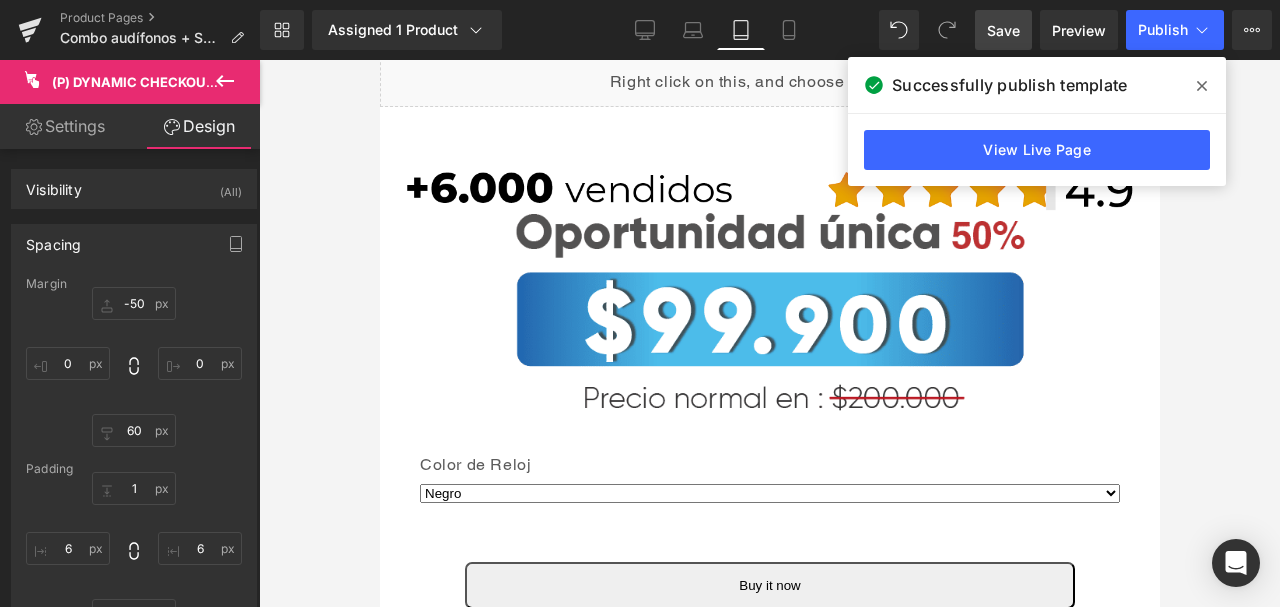 scroll, scrollTop: 566, scrollLeft: 0, axis: vertical 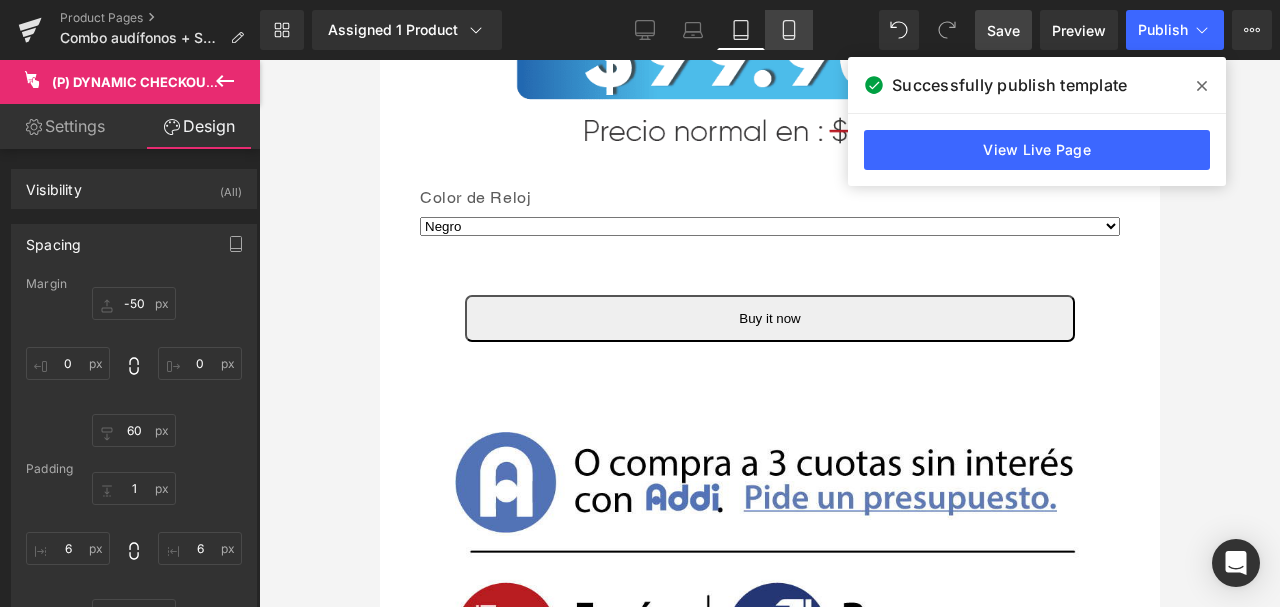 click on "Mobile" at bounding box center [789, 30] 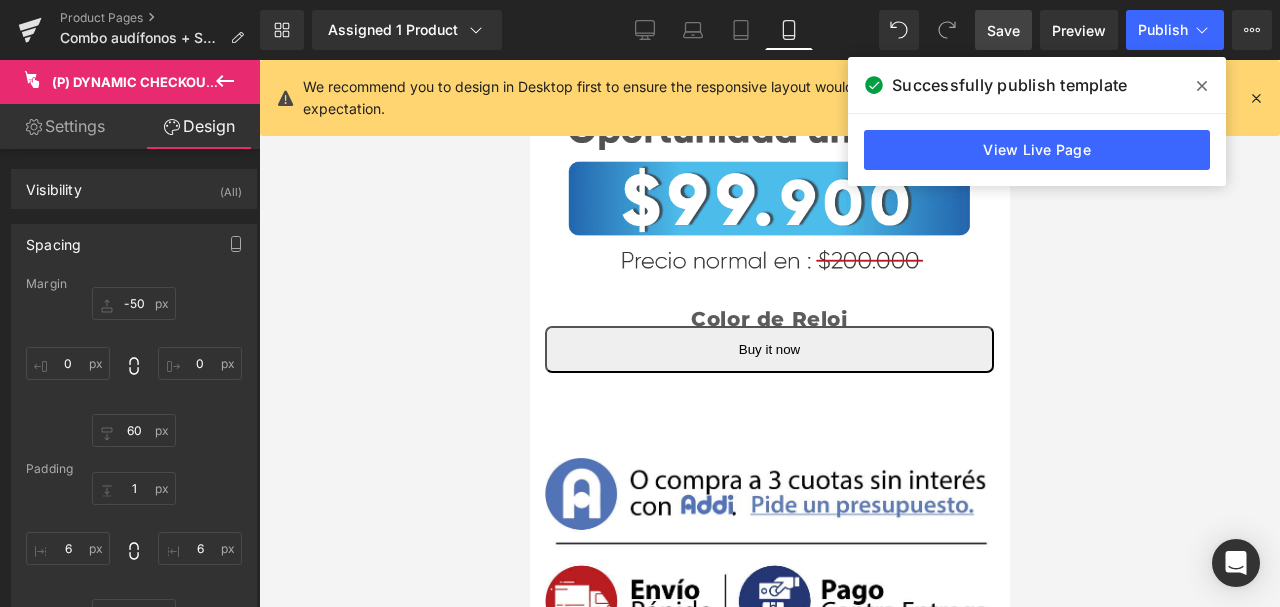 scroll, scrollTop: 381, scrollLeft: 0, axis: vertical 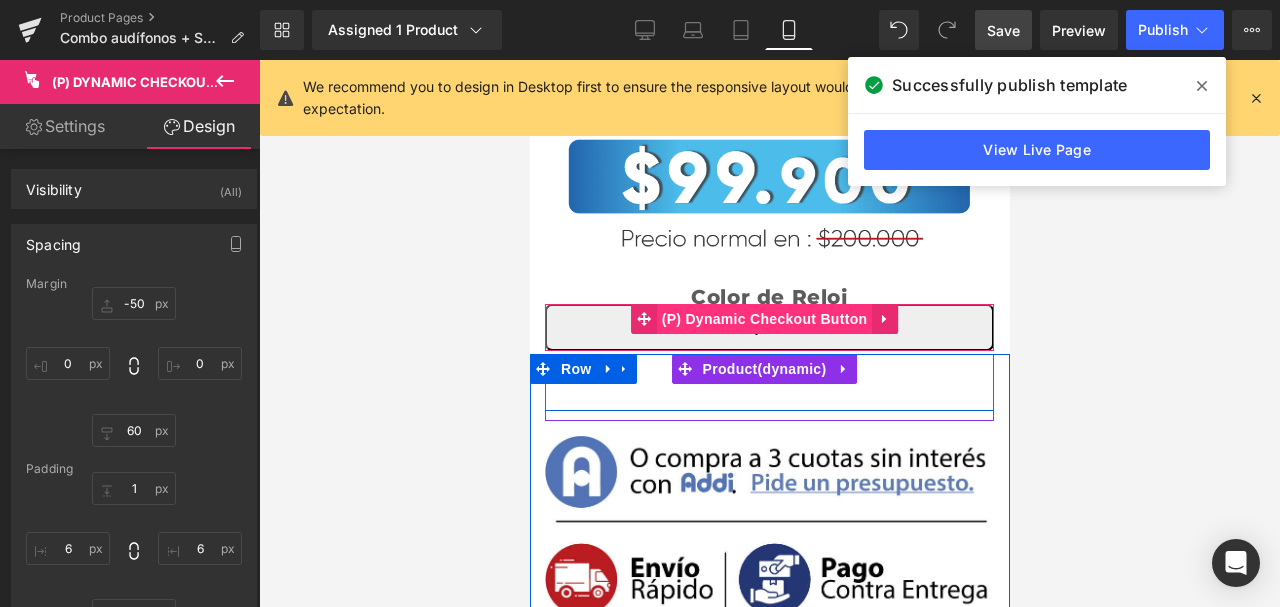 click on "(P) Dynamic Checkout Button" at bounding box center [764, 319] 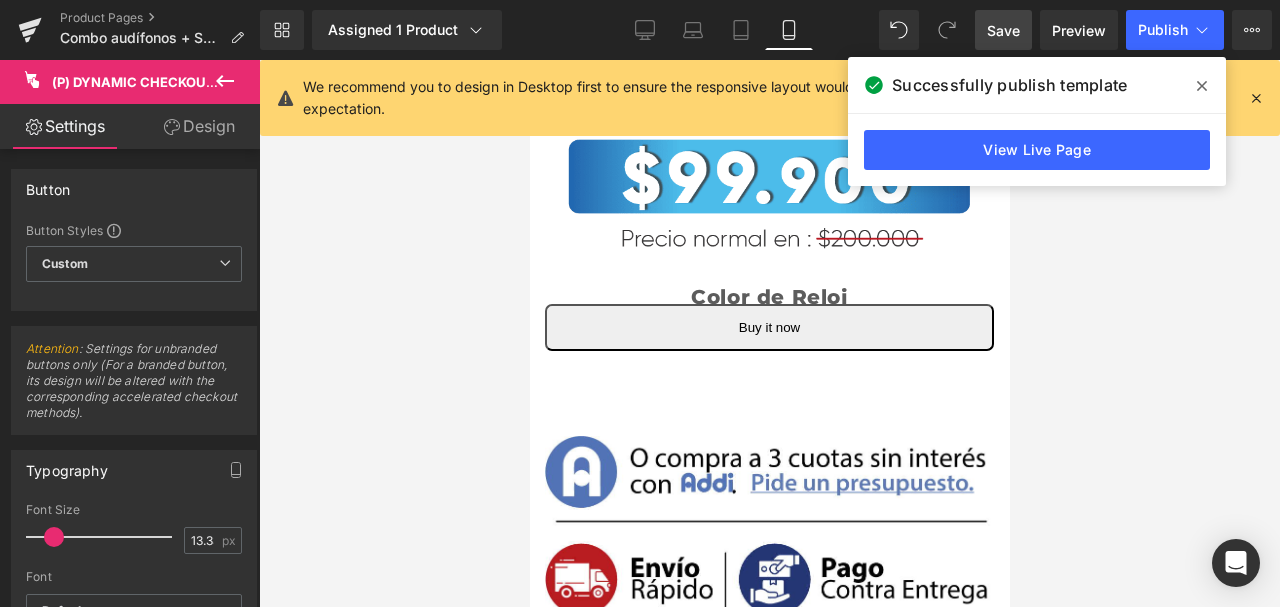 click 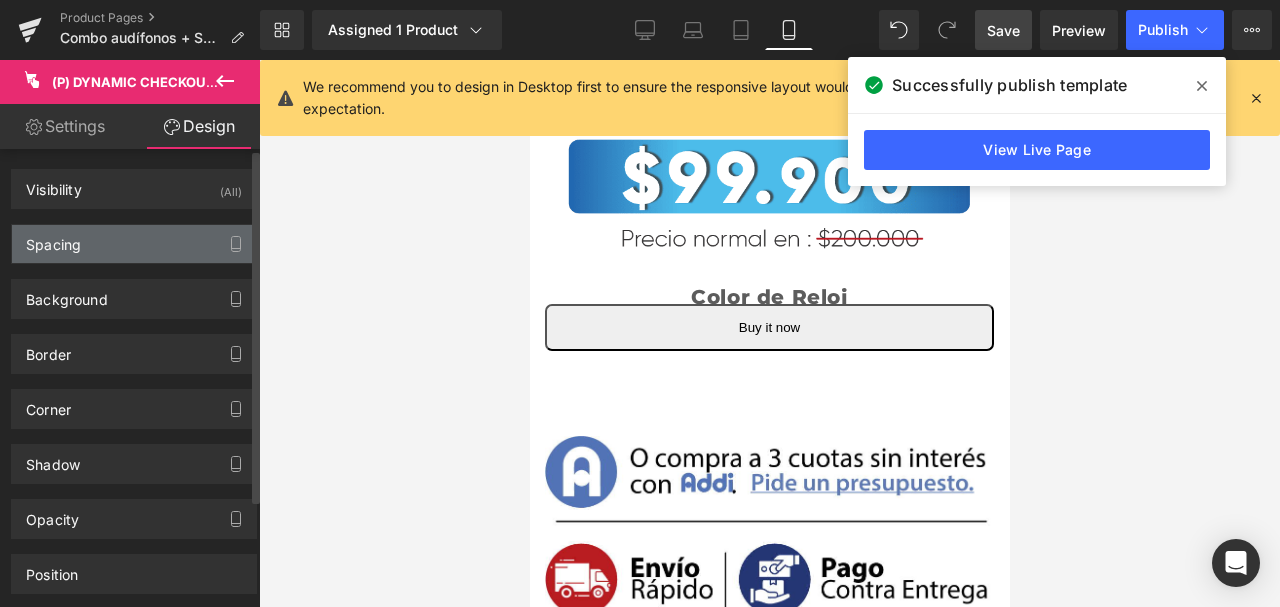 click on "Spacing" at bounding box center [134, 244] 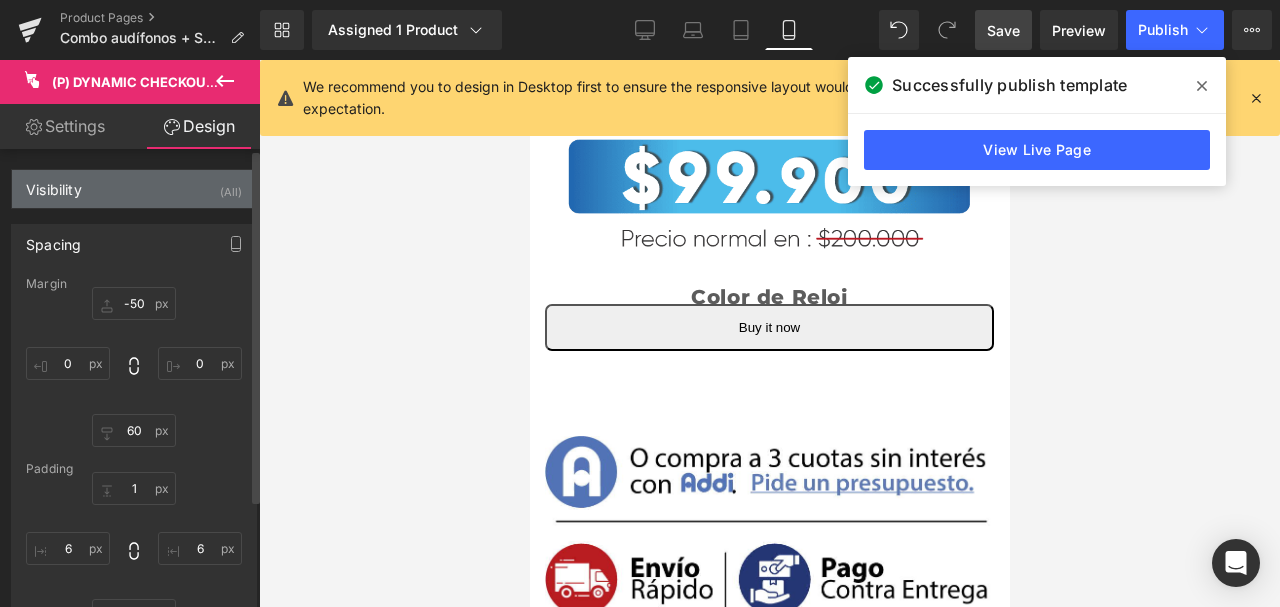 click on "Visibility
(All)" at bounding box center (134, 189) 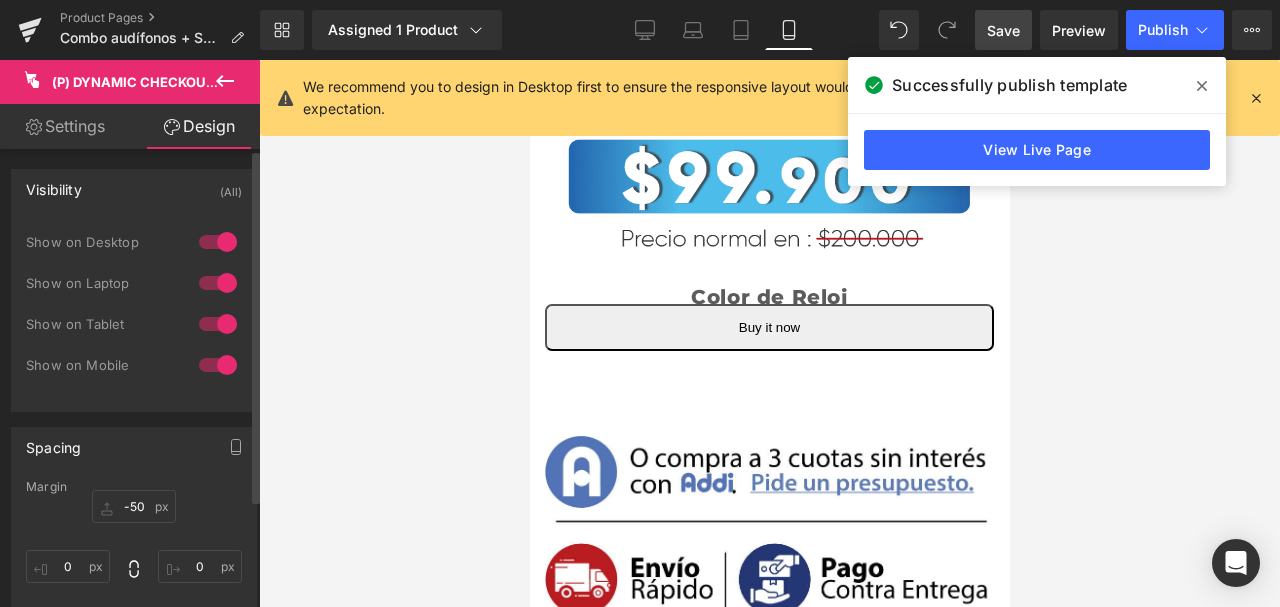click on "Visibility
(All)" at bounding box center (134, 189) 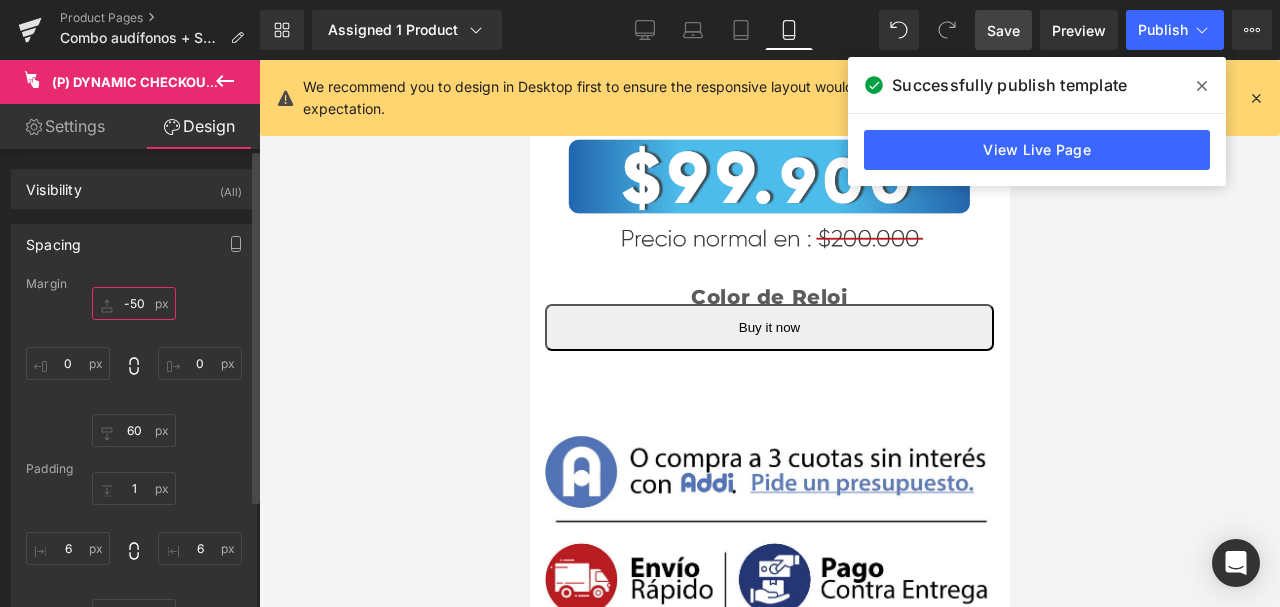 click on "-50" at bounding box center [134, 303] 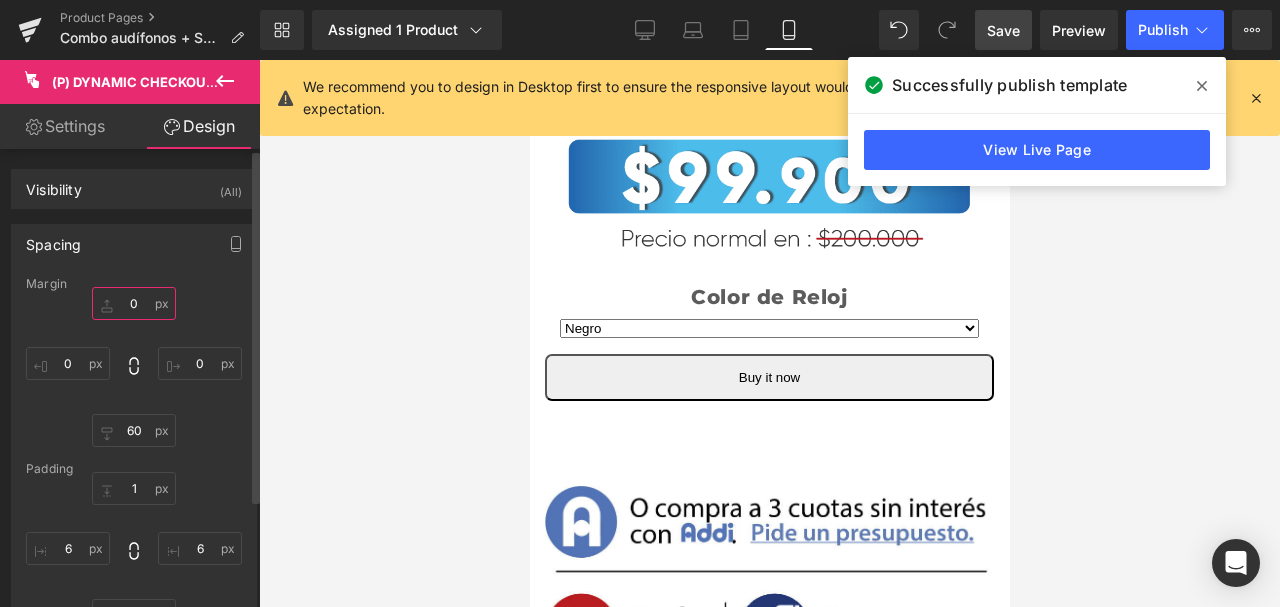 type on "0-" 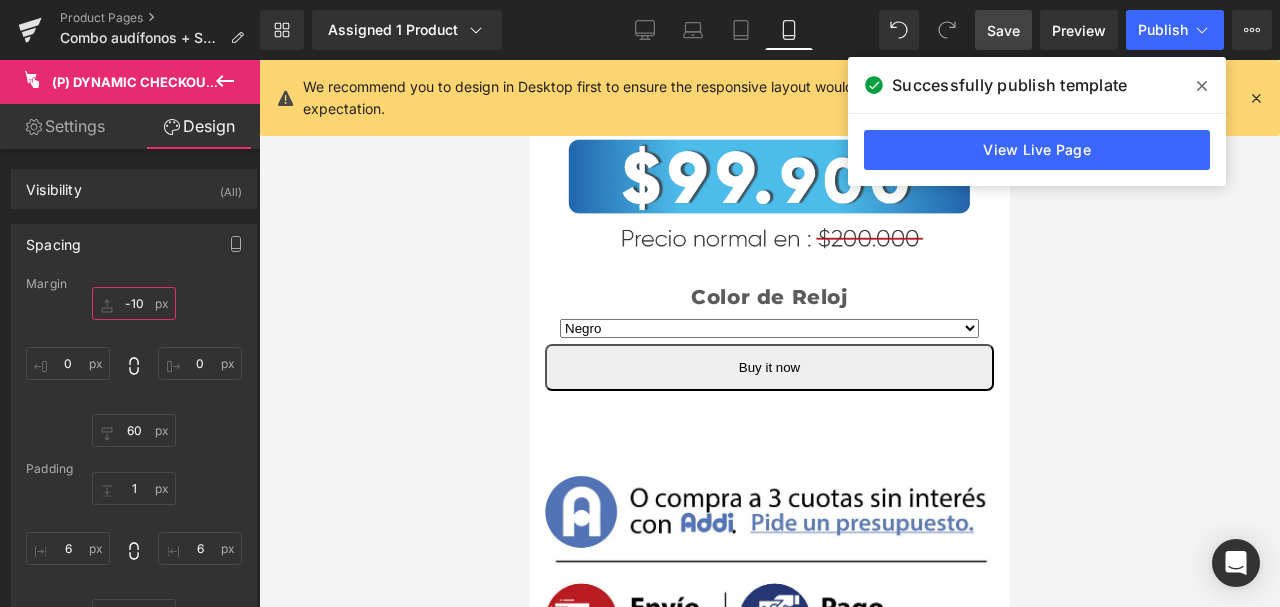 type on "-10" 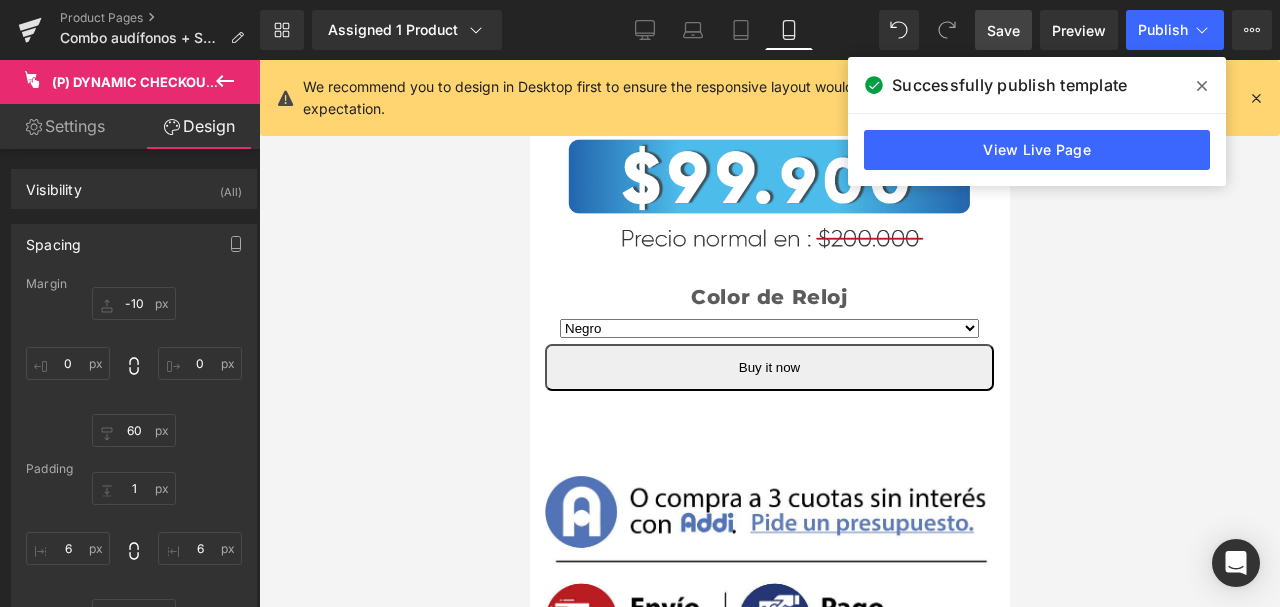 click on "Save" at bounding box center [1003, 30] 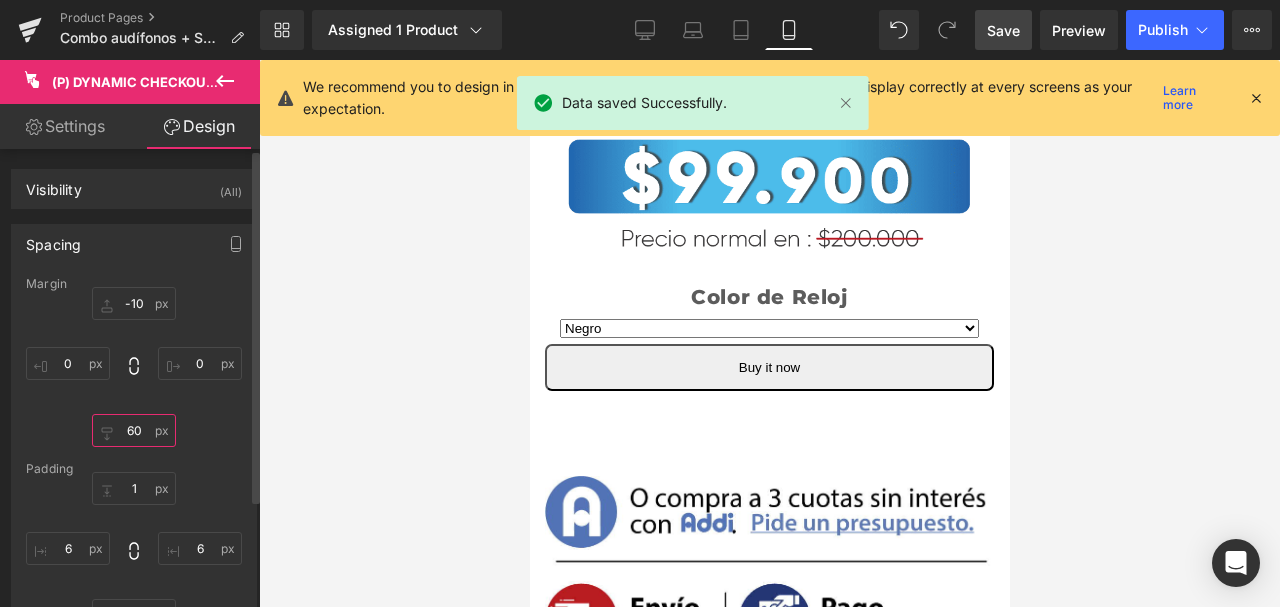 click on "60" at bounding box center (134, 430) 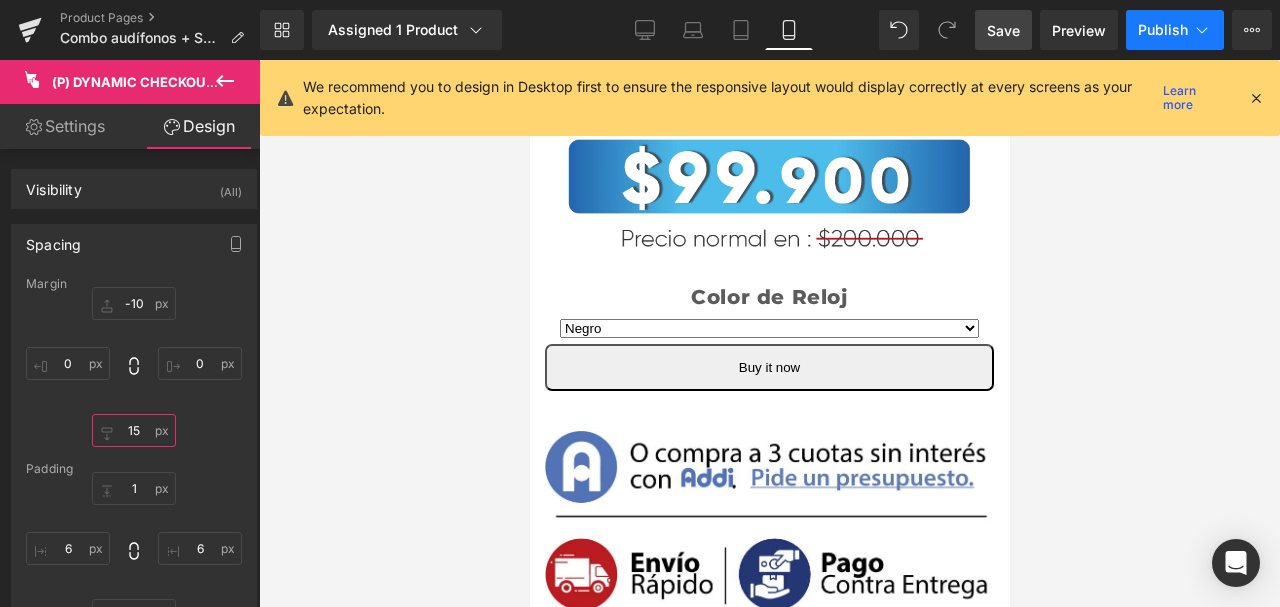 type on "15" 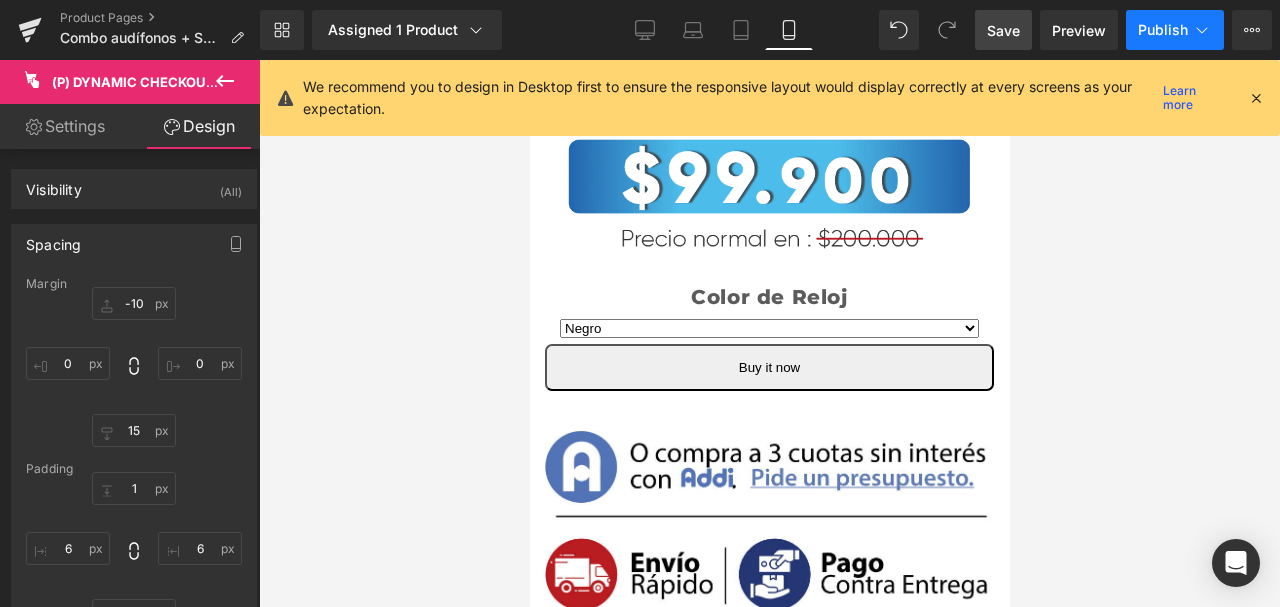 click on "Publish" at bounding box center (1163, 30) 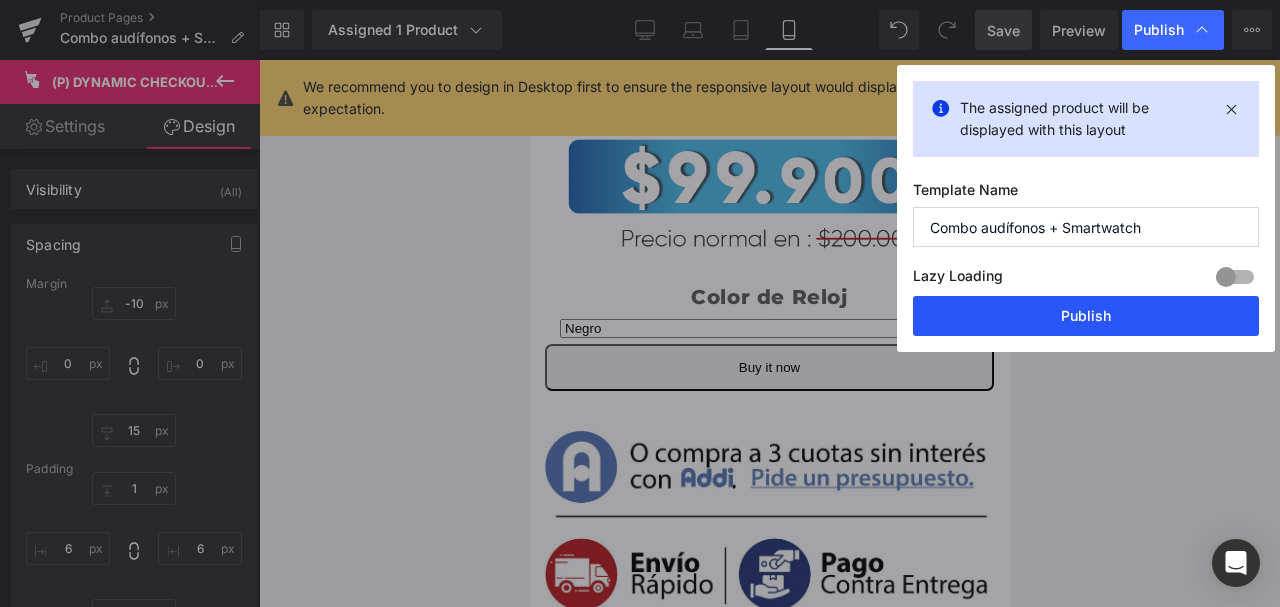 click on "Publish" at bounding box center [1086, 316] 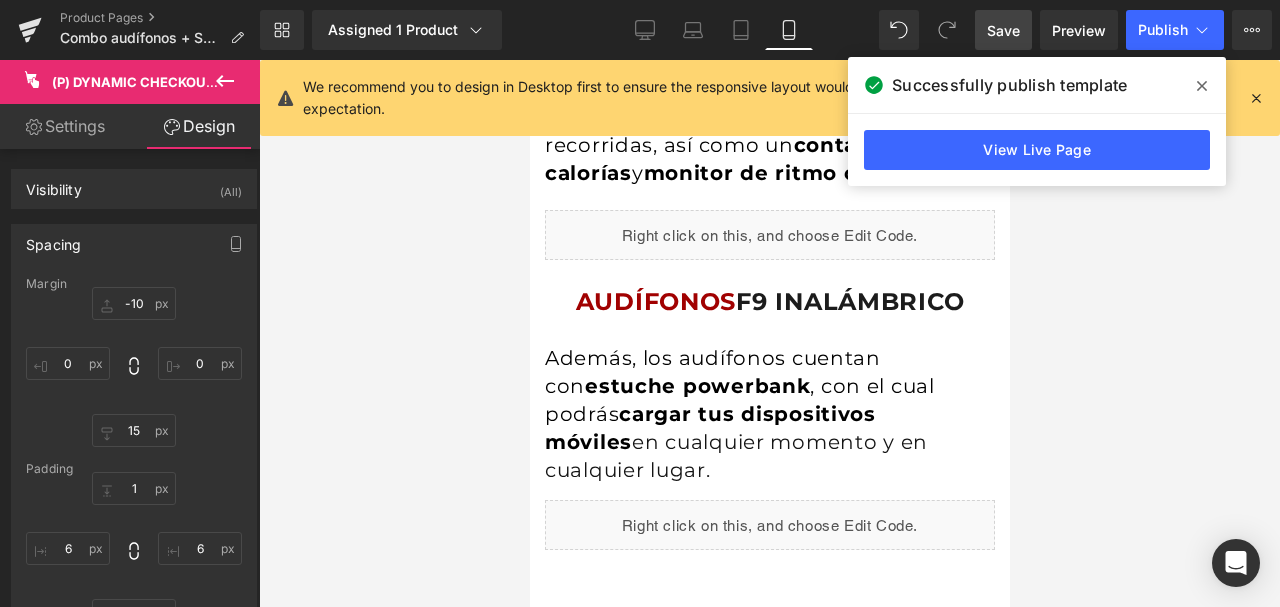 scroll, scrollTop: 3714, scrollLeft: 0, axis: vertical 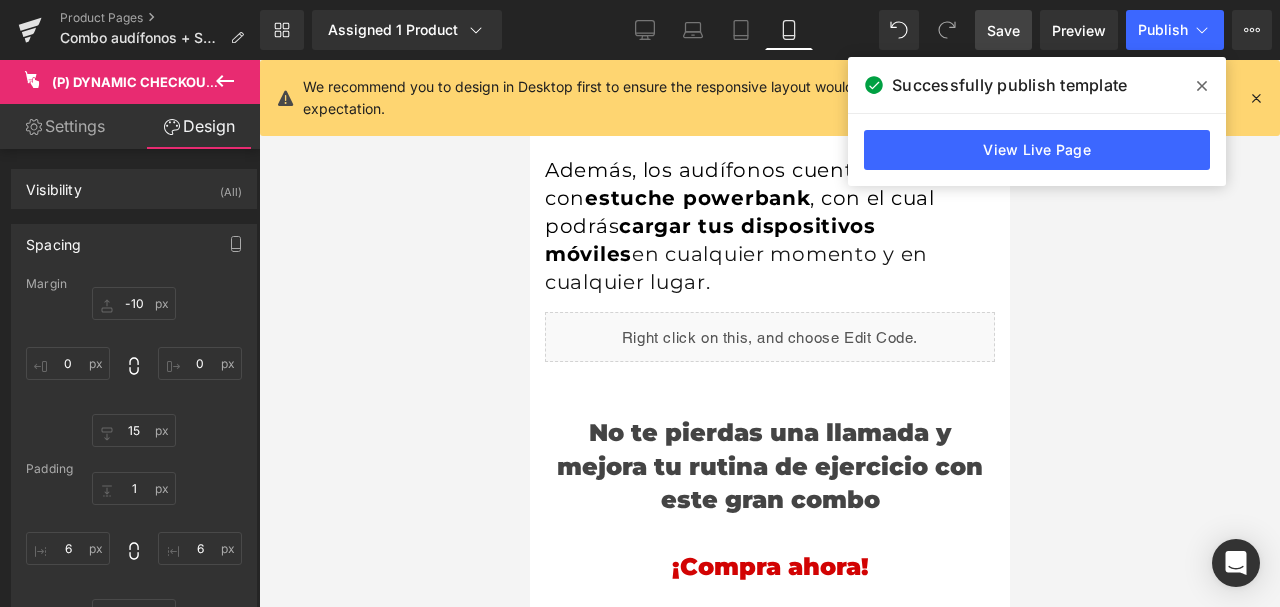 drag, startPoint x: 1204, startPoint y: 82, endPoint x: 1029, endPoint y: 305, distance: 283.4678 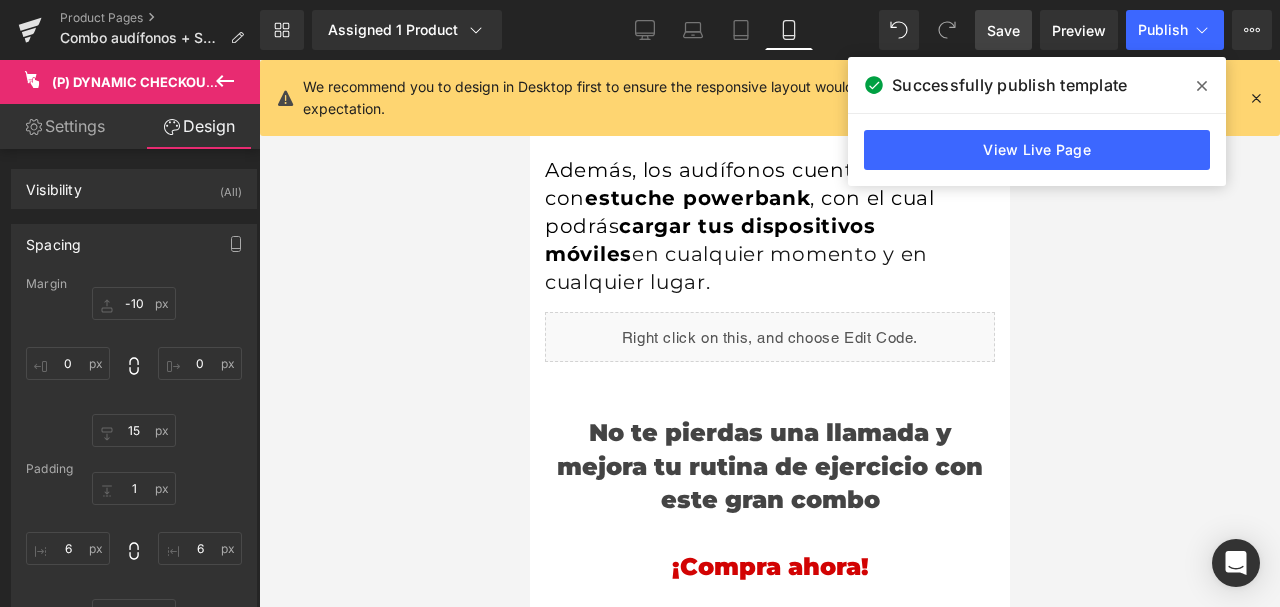 click 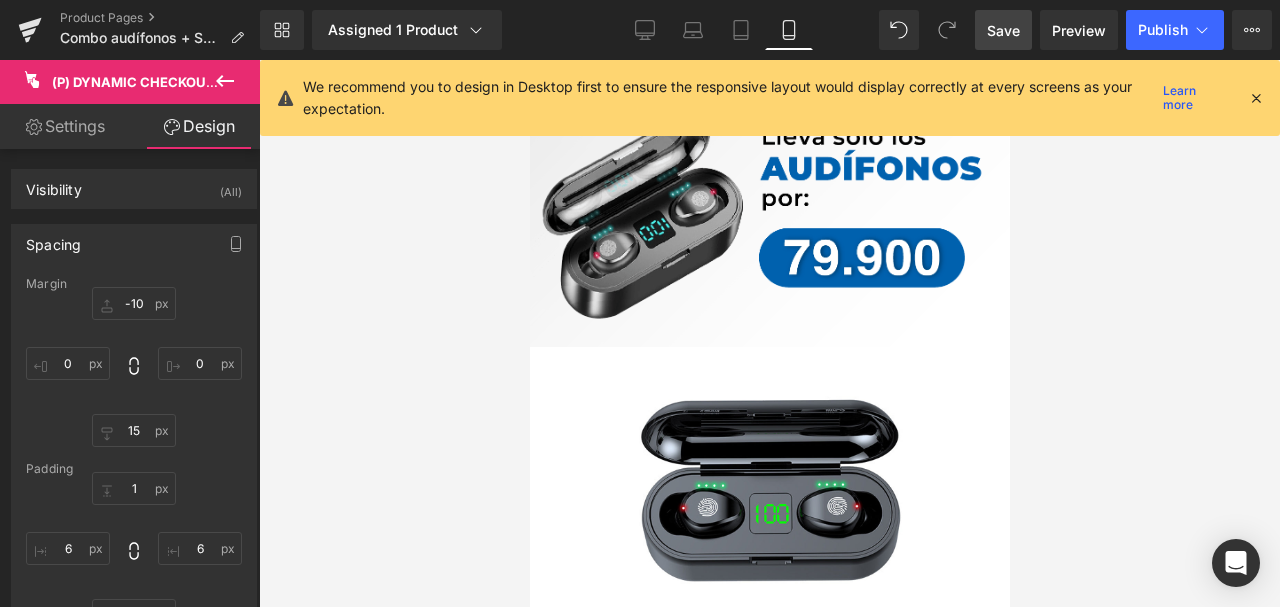 scroll, scrollTop: 5581, scrollLeft: 0, axis: vertical 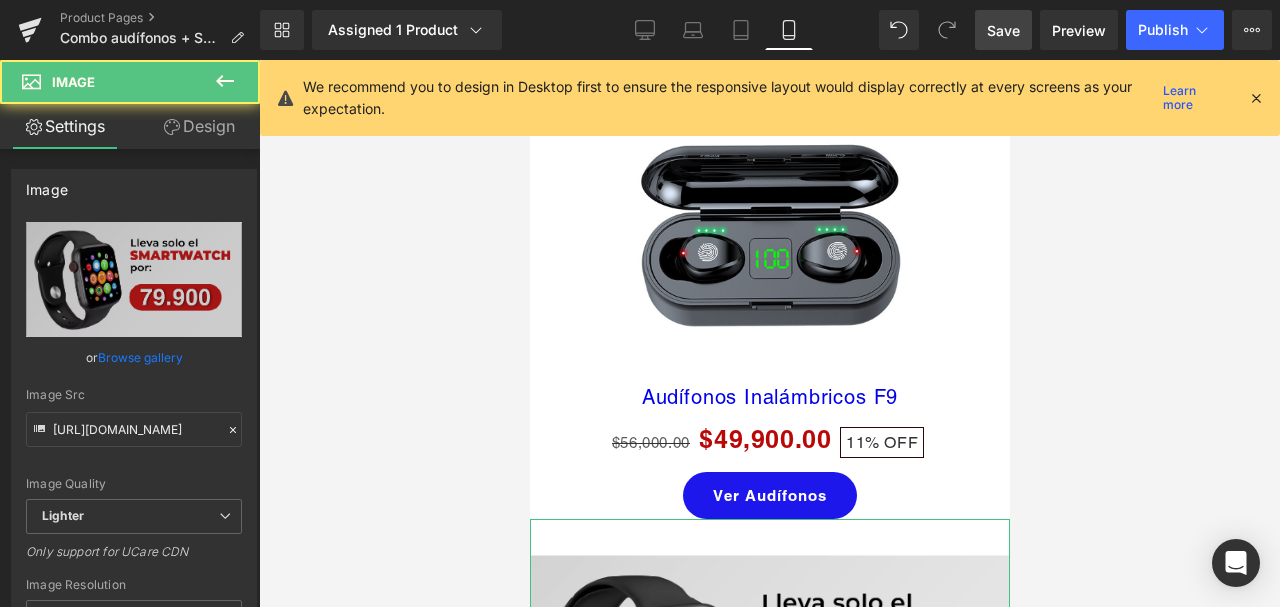 click at bounding box center (769, 666) 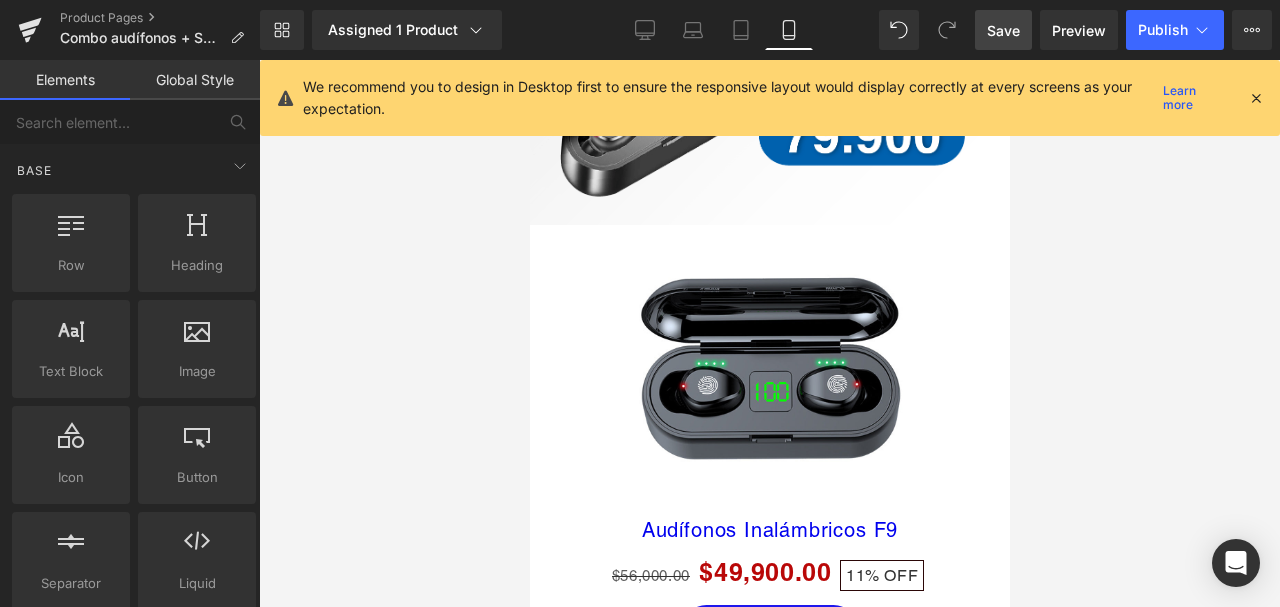 scroll, scrollTop: 5181, scrollLeft: 0, axis: vertical 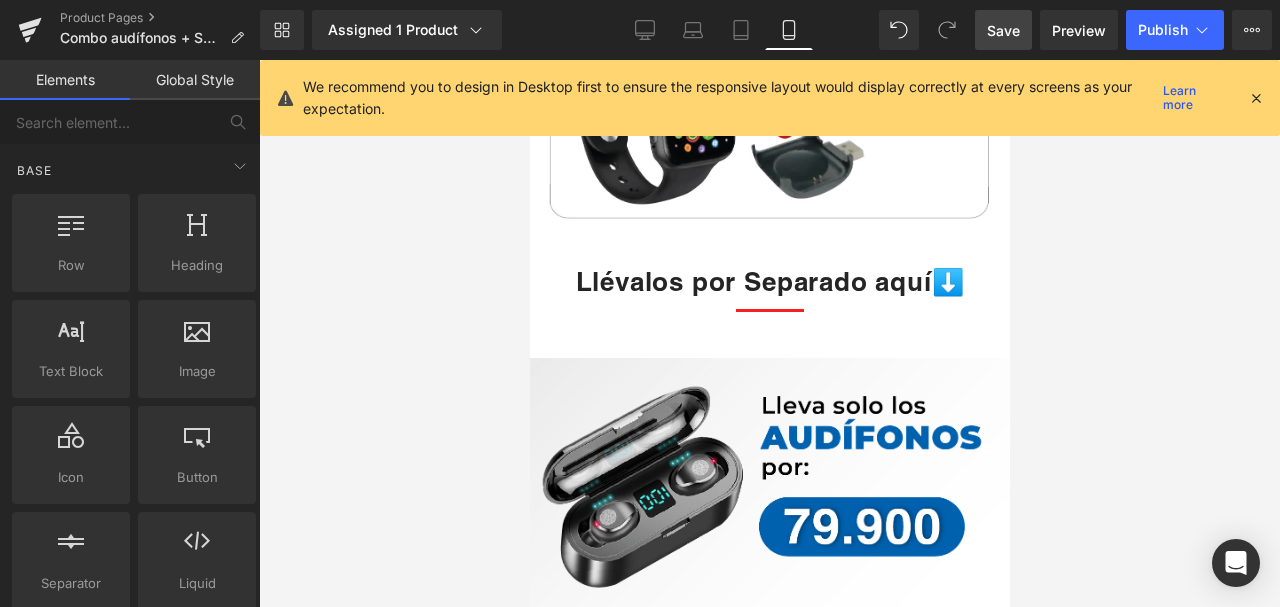 click at bounding box center (769, 762) 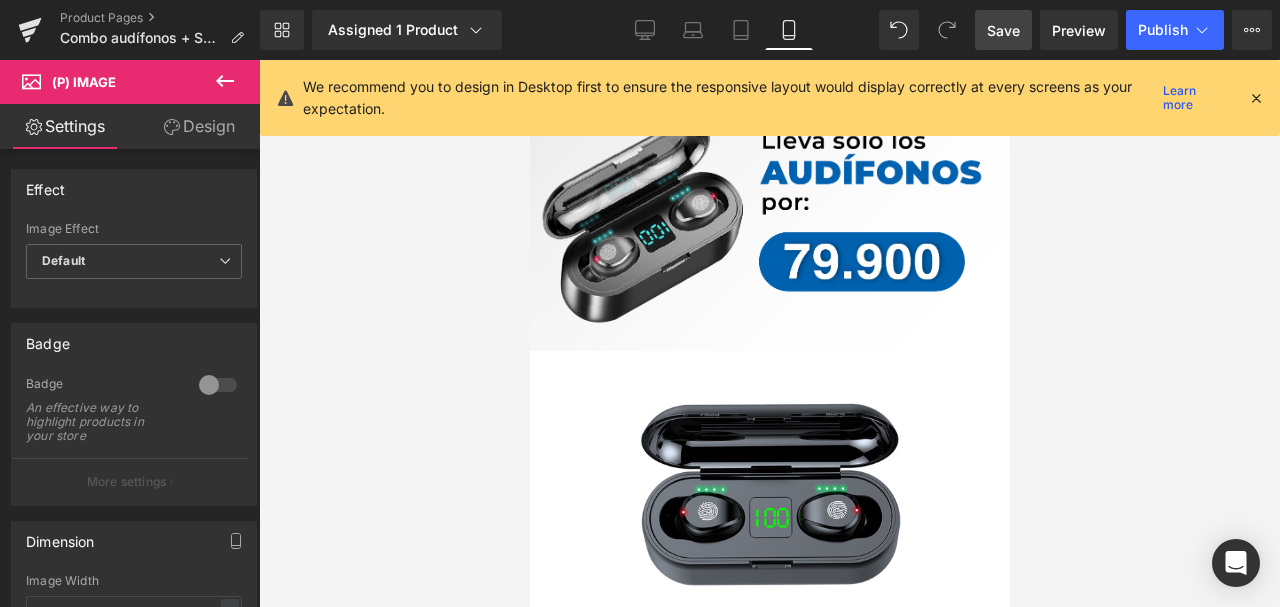 scroll, scrollTop: 5248, scrollLeft: 0, axis: vertical 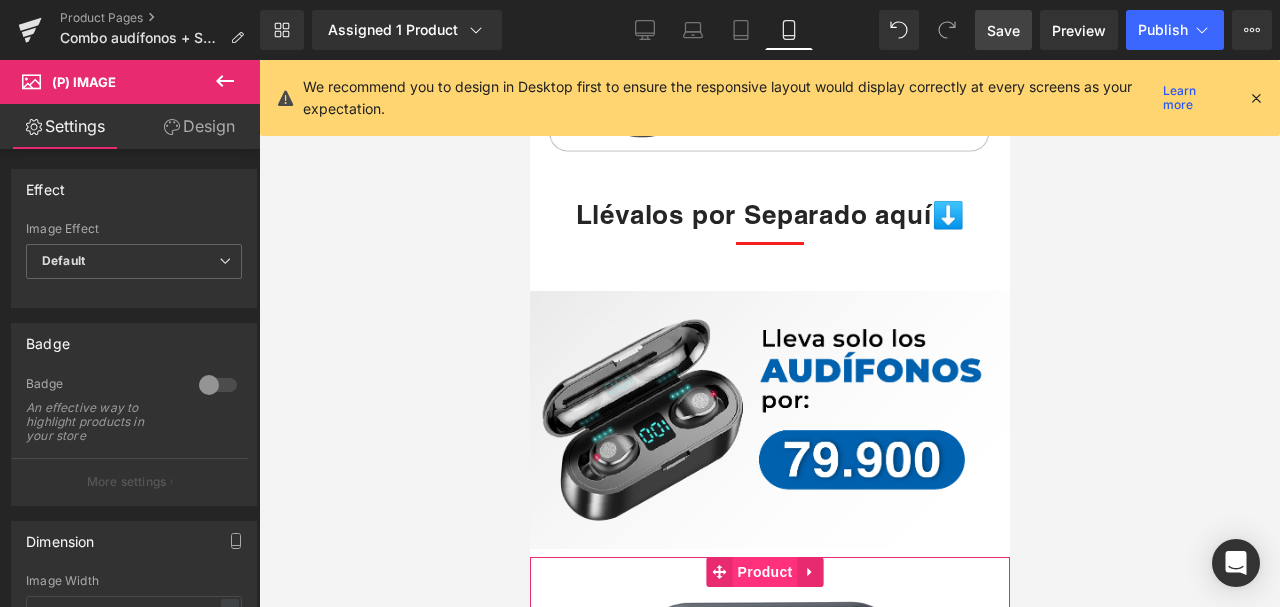click on "Product" at bounding box center [764, 572] 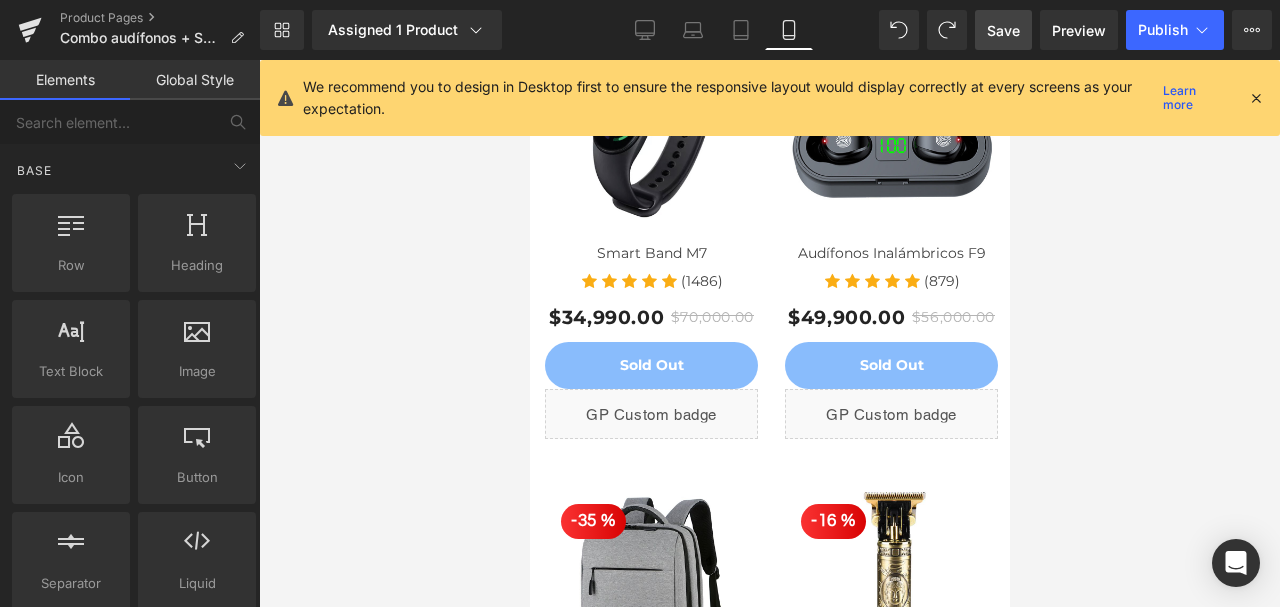 scroll, scrollTop: 6581, scrollLeft: 0, axis: vertical 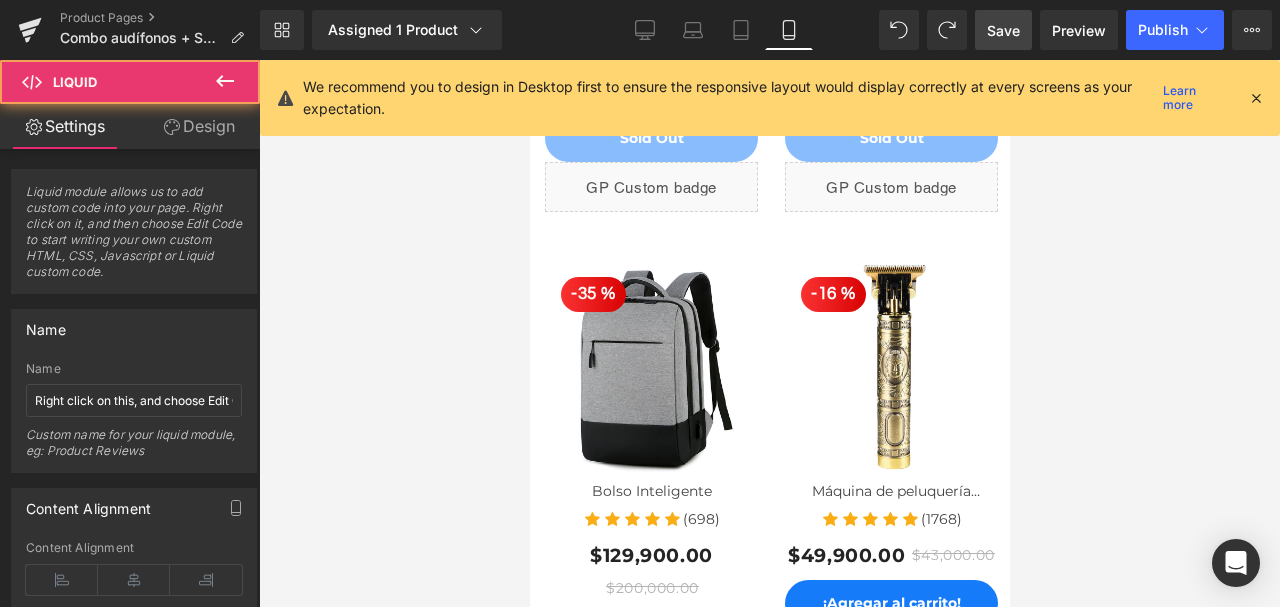 click on "Liquid" at bounding box center (769, 760) 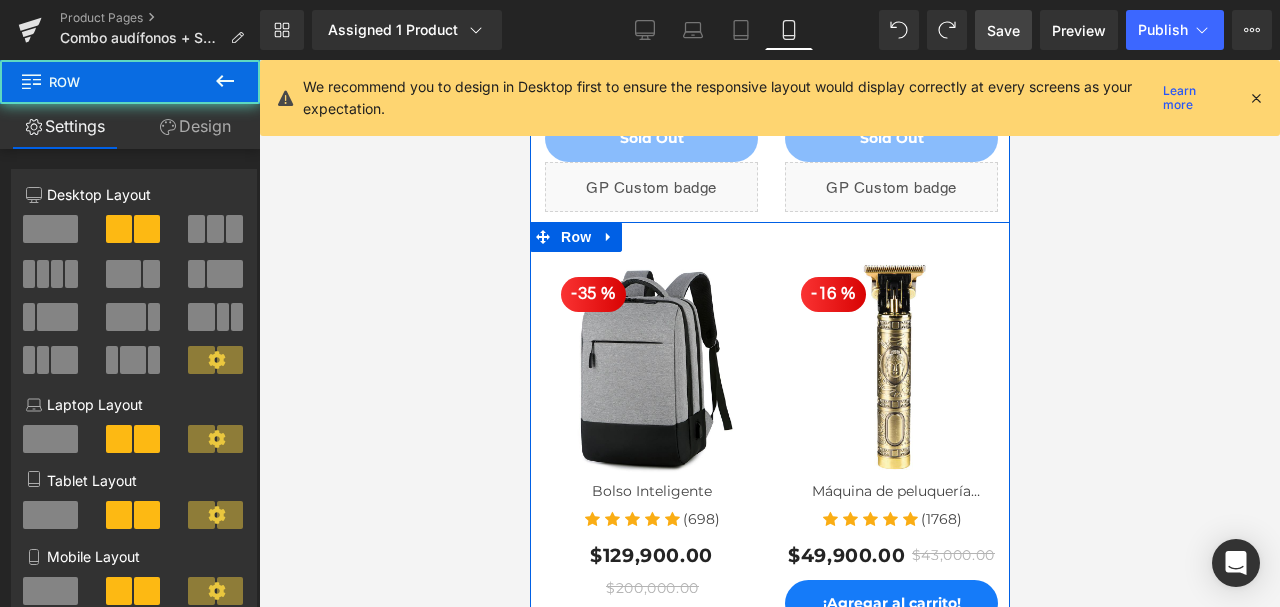 click on "-
35
%
(P) Image
Bolso Inteligente
(P) Title
Icon
Icon
Icon
Icon" at bounding box center [769, 468] 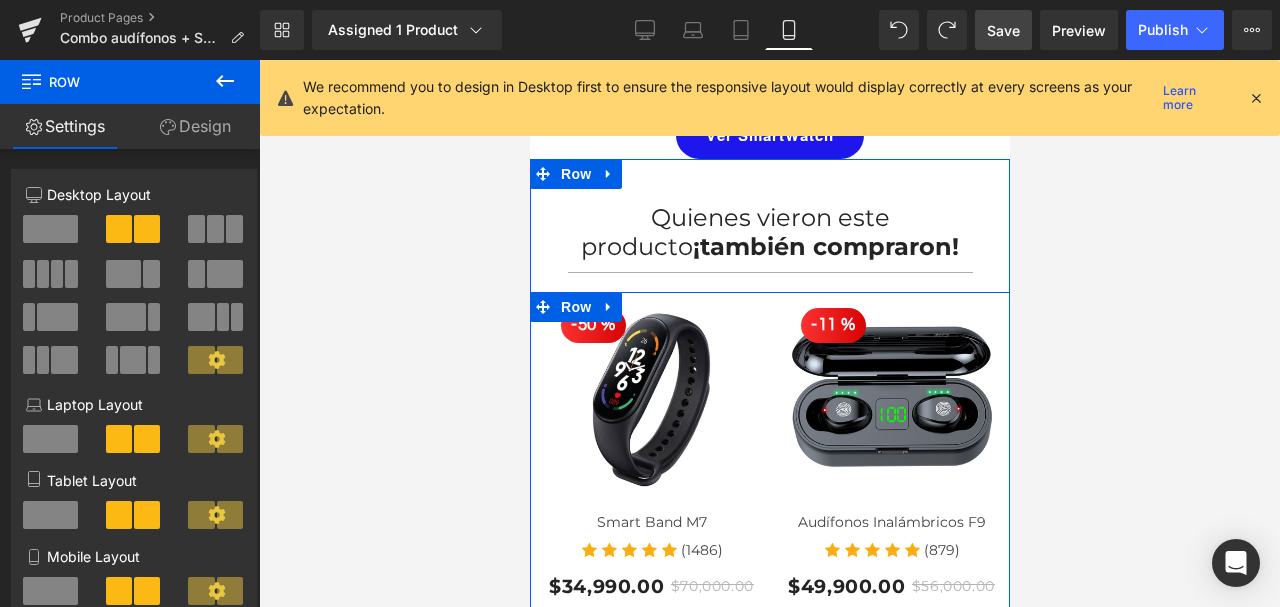 scroll, scrollTop: 6248, scrollLeft: 0, axis: vertical 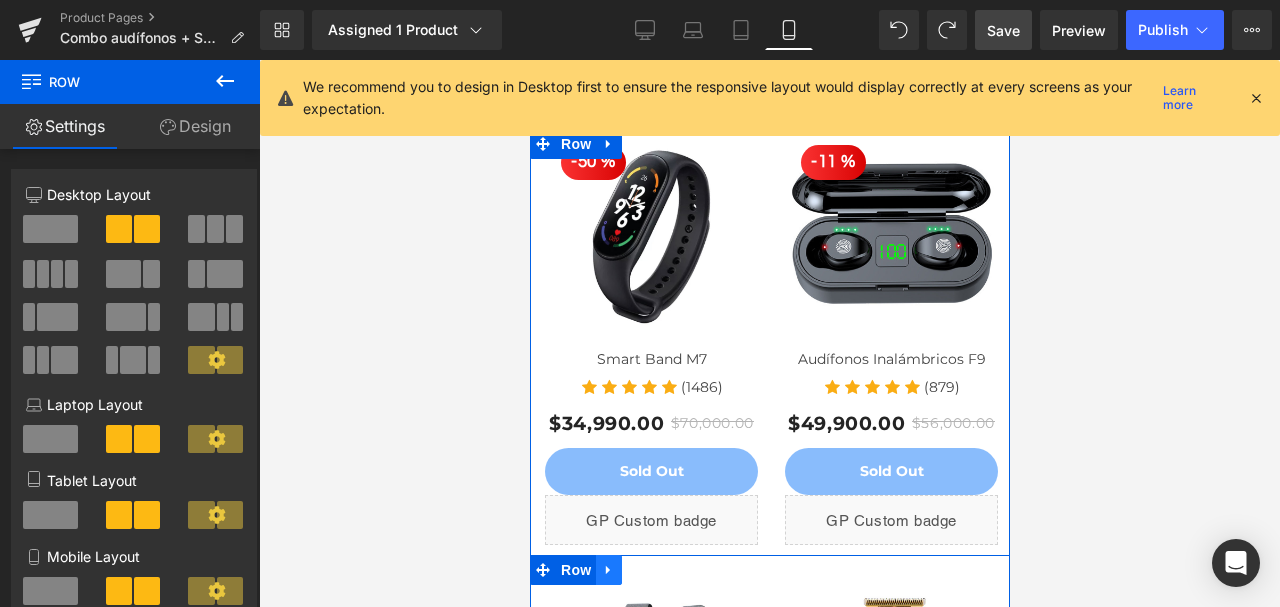 click 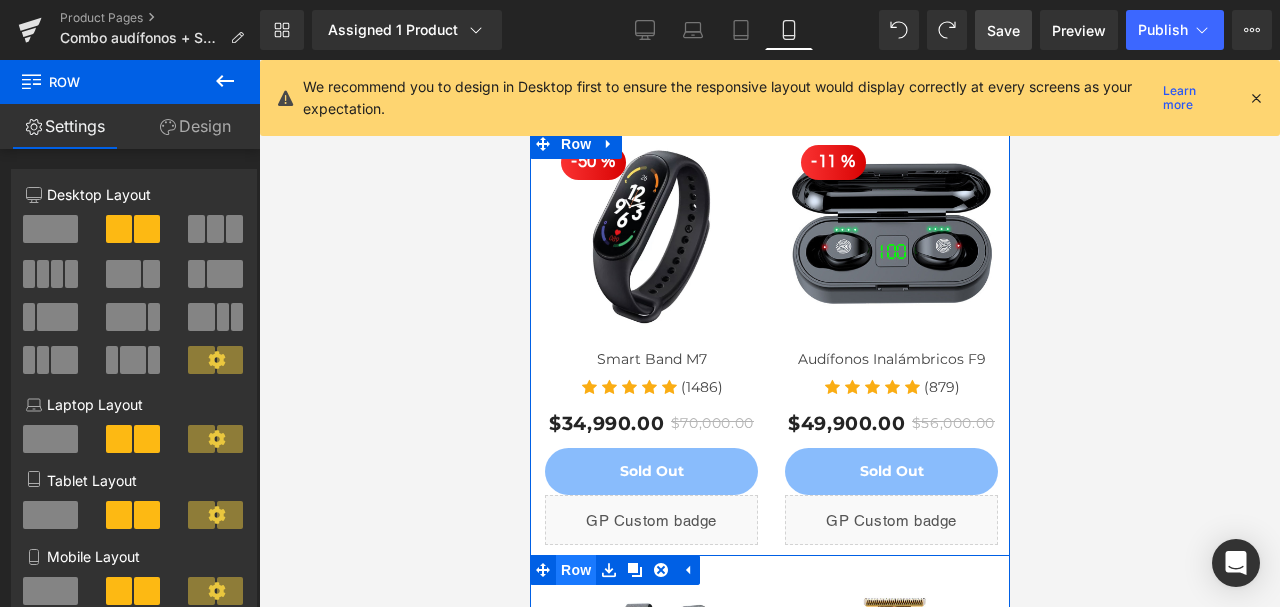 click on "Row" at bounding box center [575, 570] 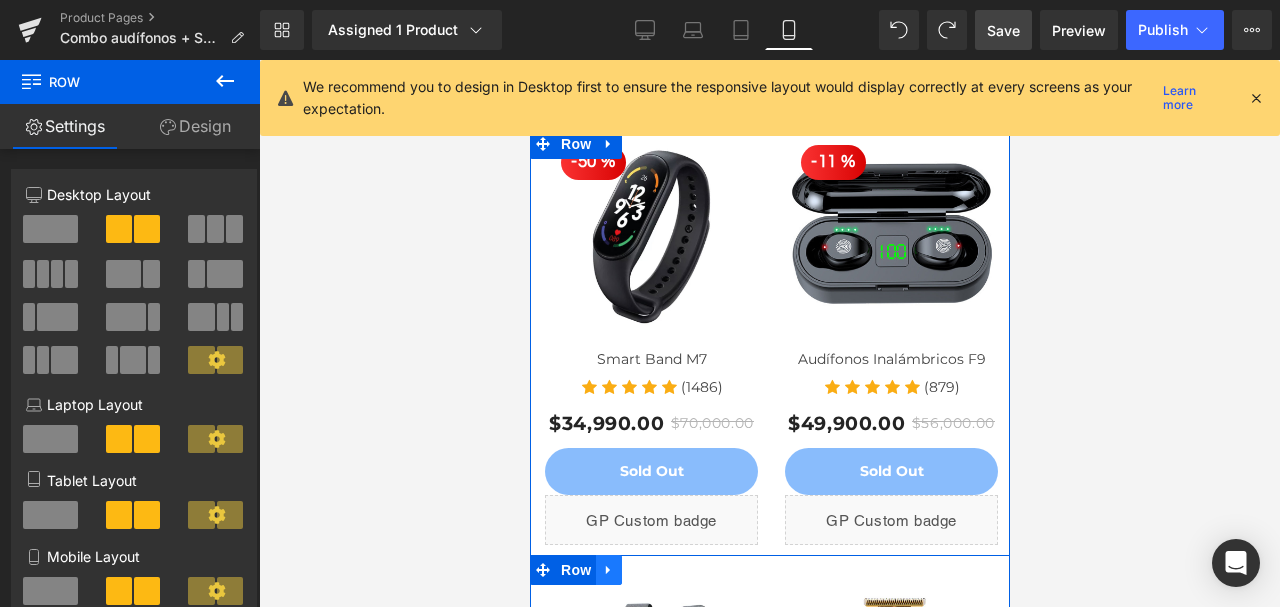 click 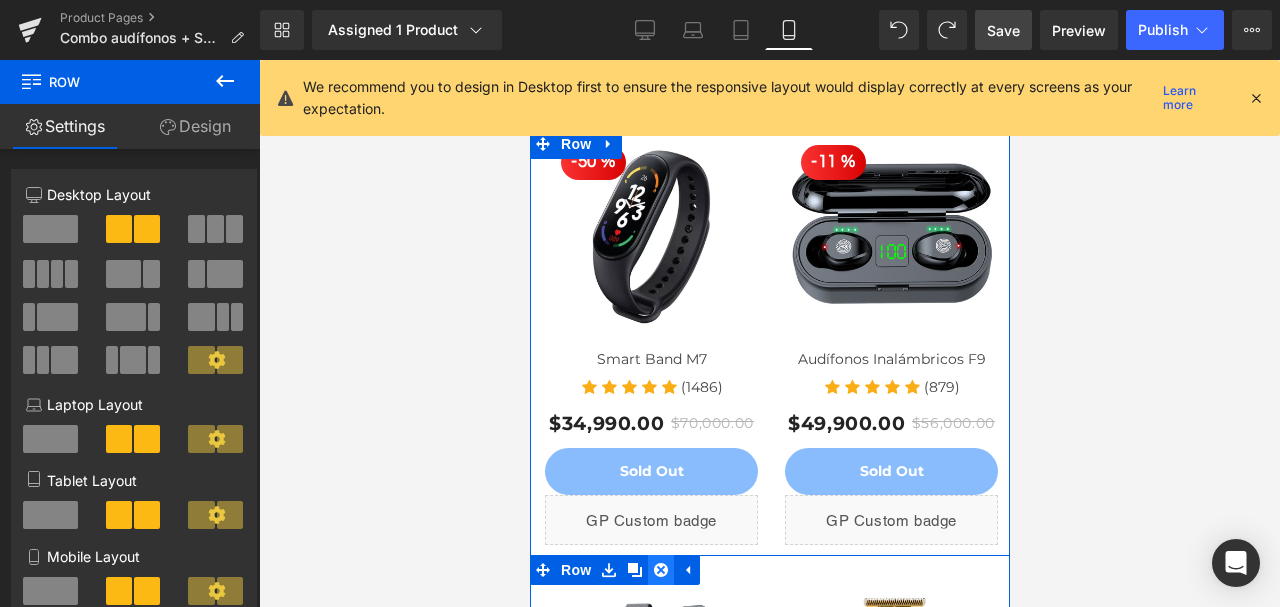 click 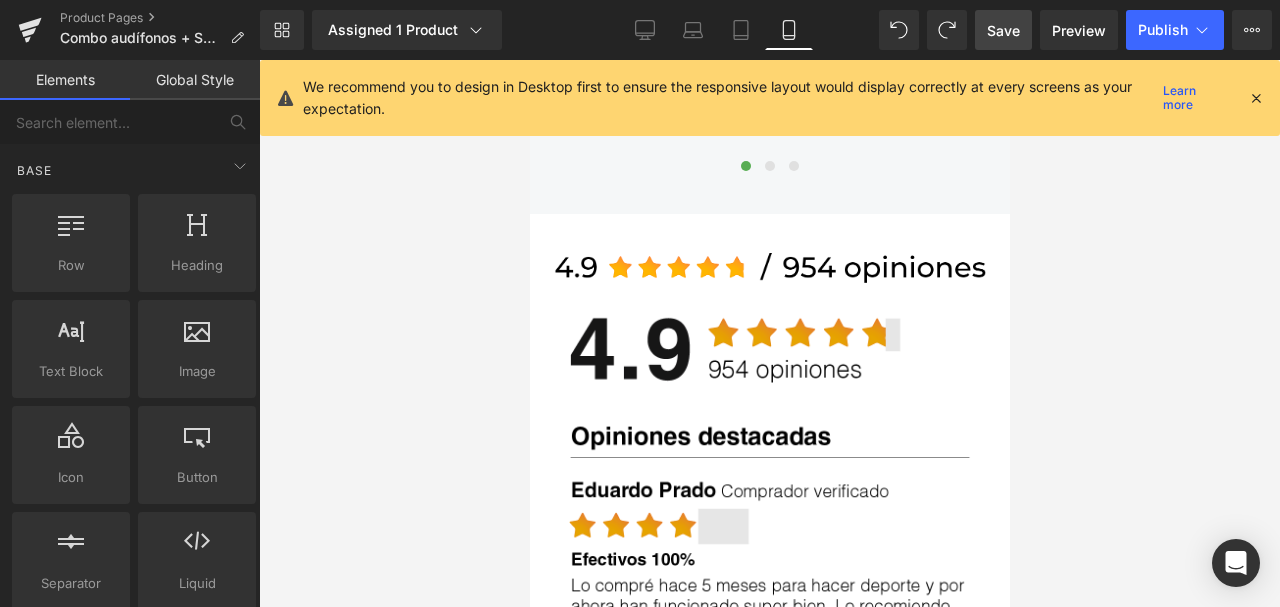 scroll, scrollTop: 7714, scrollLeft: 0, axis: vertical 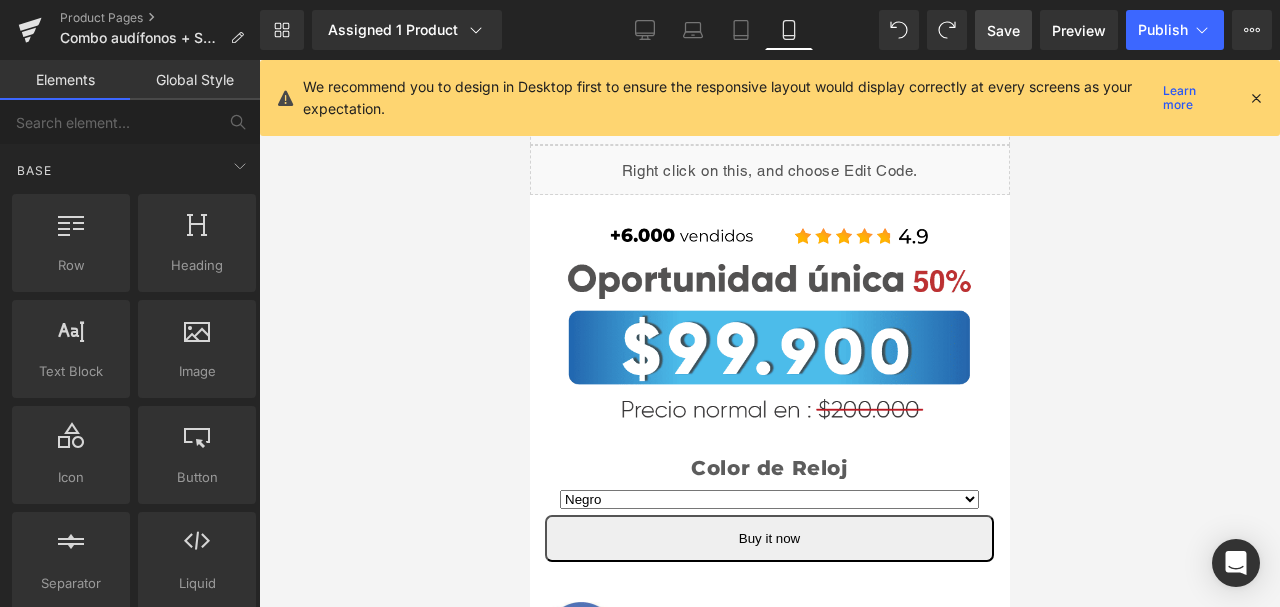 click on "Save" at bounding box center (1003, 30) 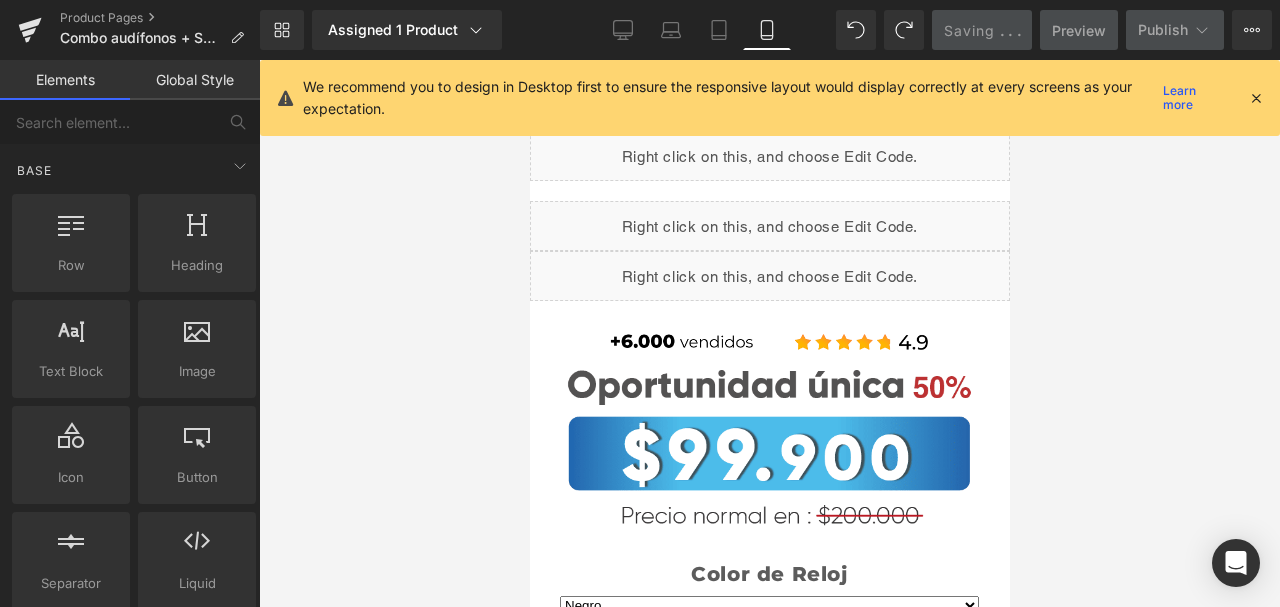 scroll, scrollTop: 0, scrollLeft: 0, axis: both 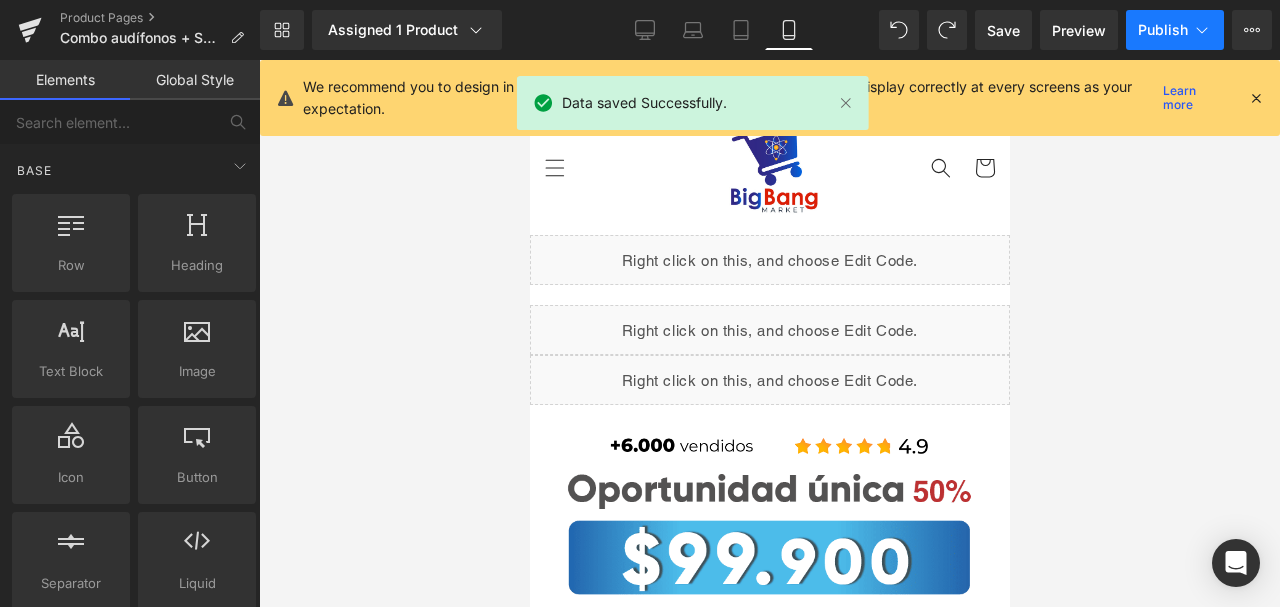 click on "Publish" at bounding box center [1163, 30] 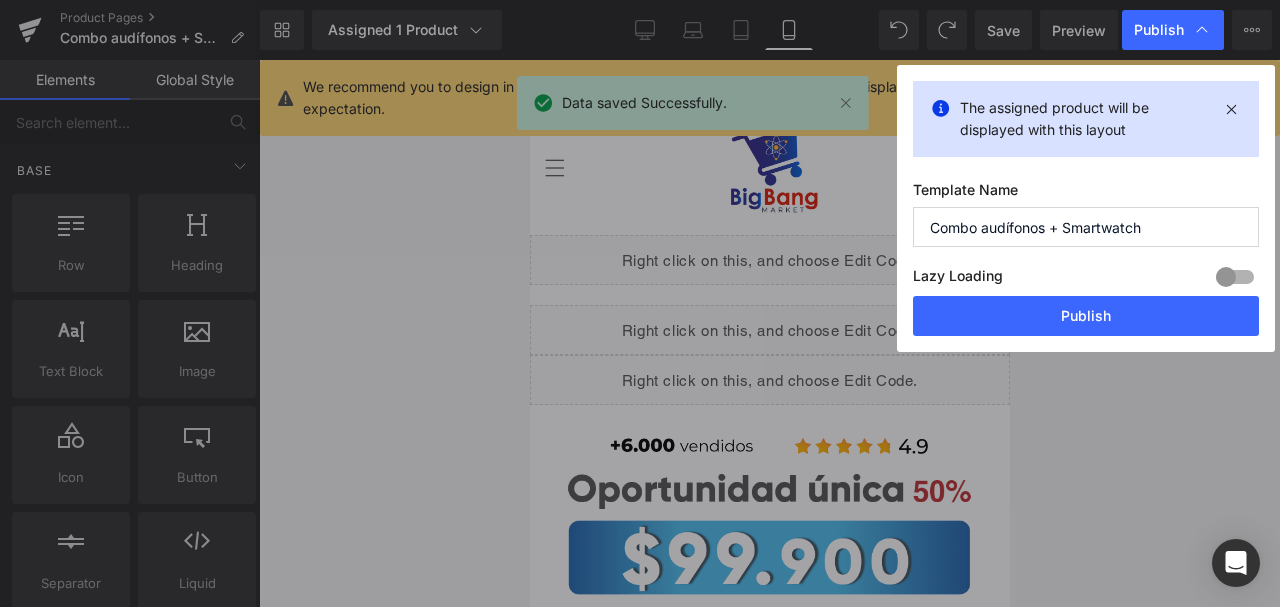 drag, startPoint x: 1139, startPoint y: 318, endPoint x: 1130, endPoint y: 303, distance: 17.492855 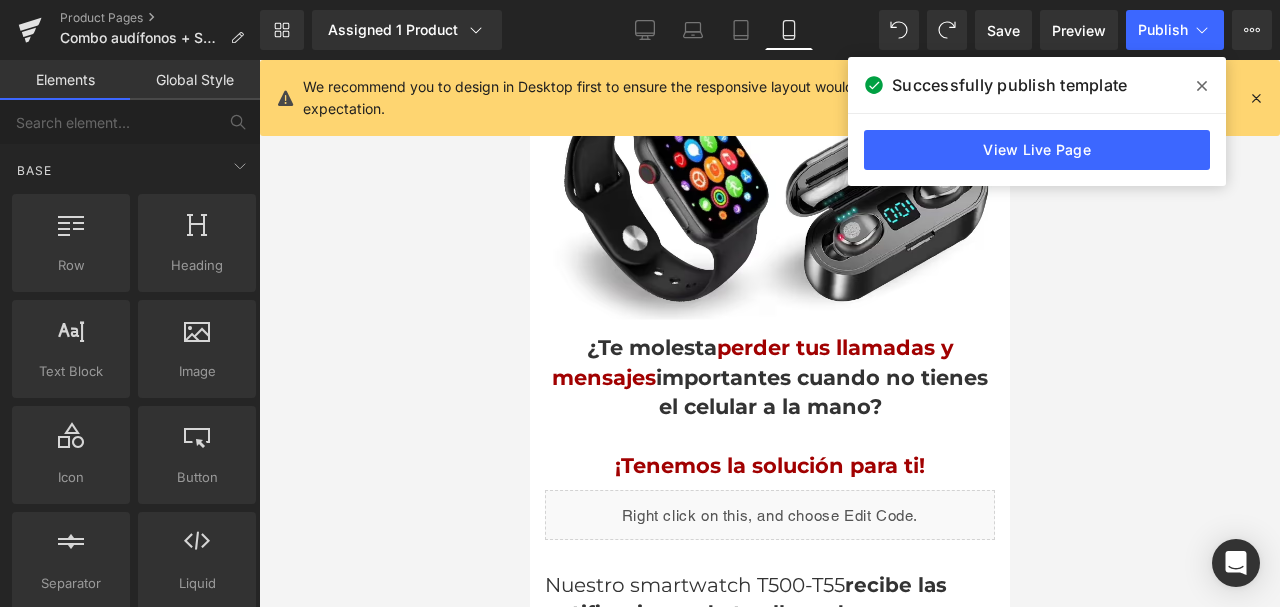 scroll, scrollTop: 800, scrollLeft: 0, axis: vertical 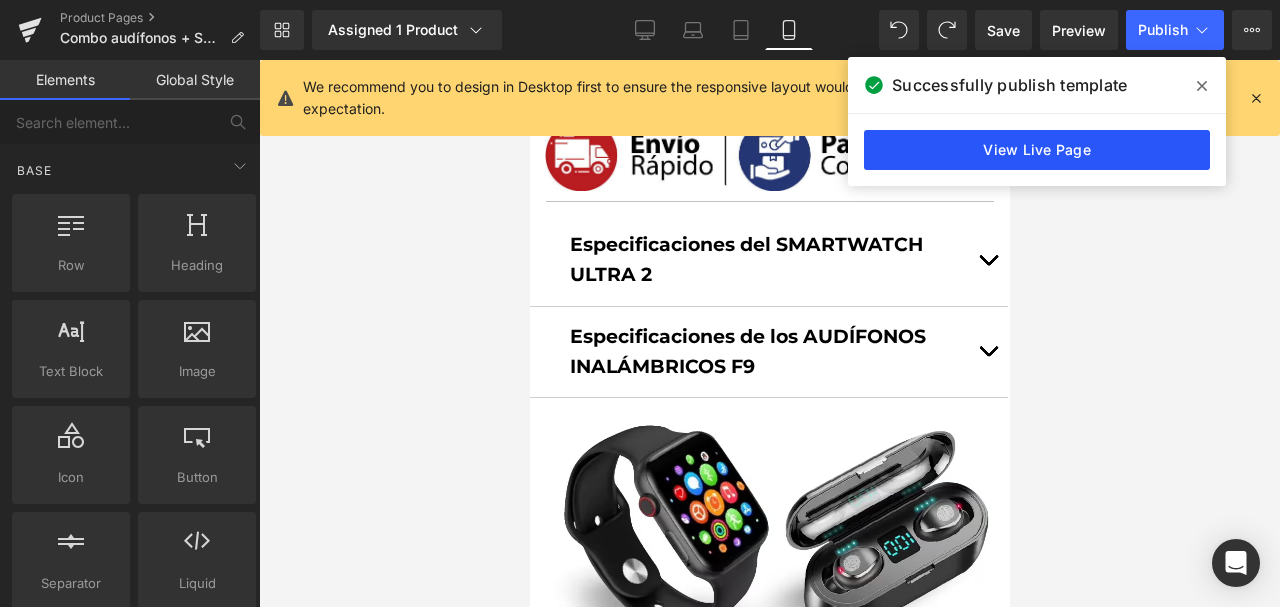 click on "View Live Page" at bounding box center [1037, 150] 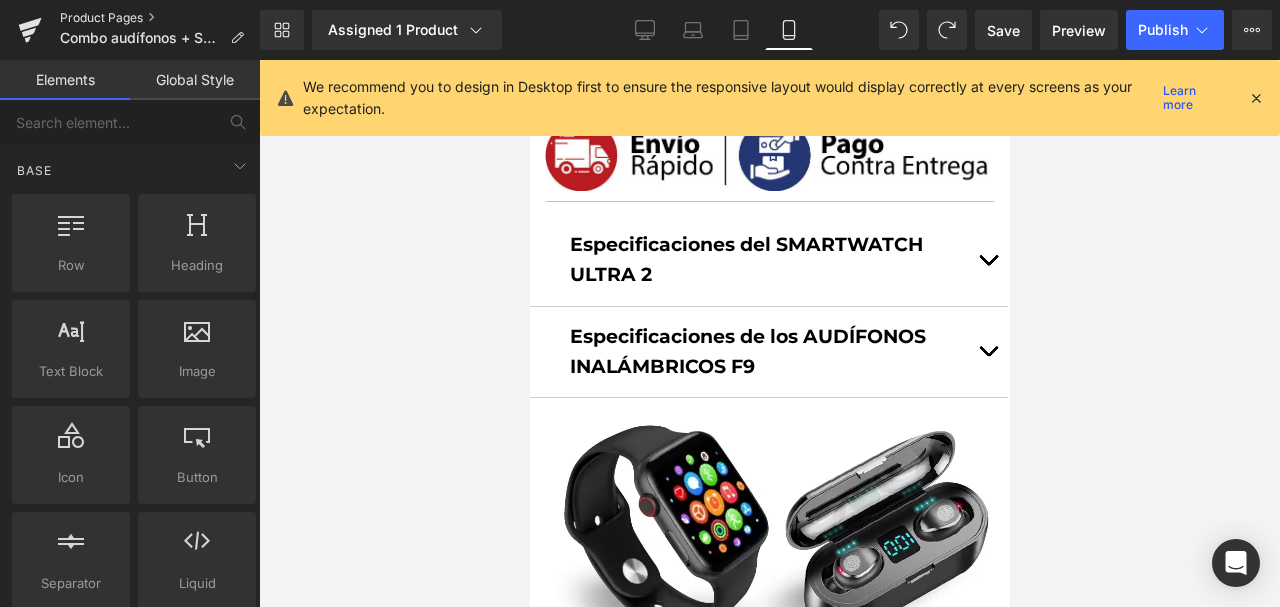click on "Product Pages" at bounding box center (160, 18) 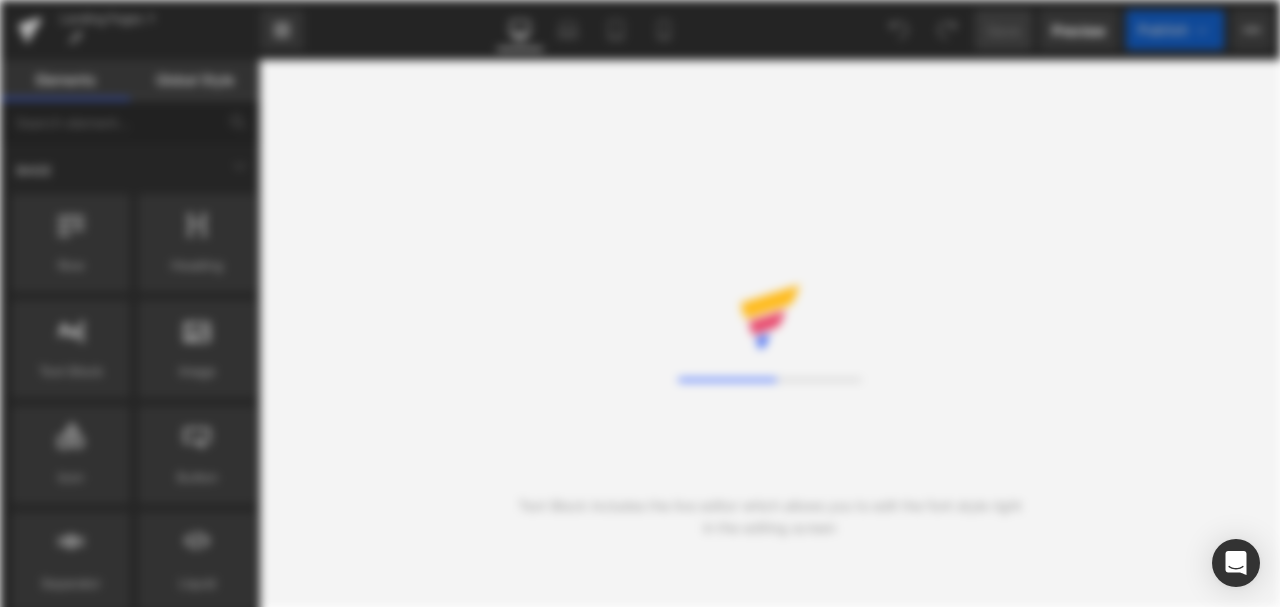 scroll, scrollTop: 0, scrollLeft: 0, axis: both 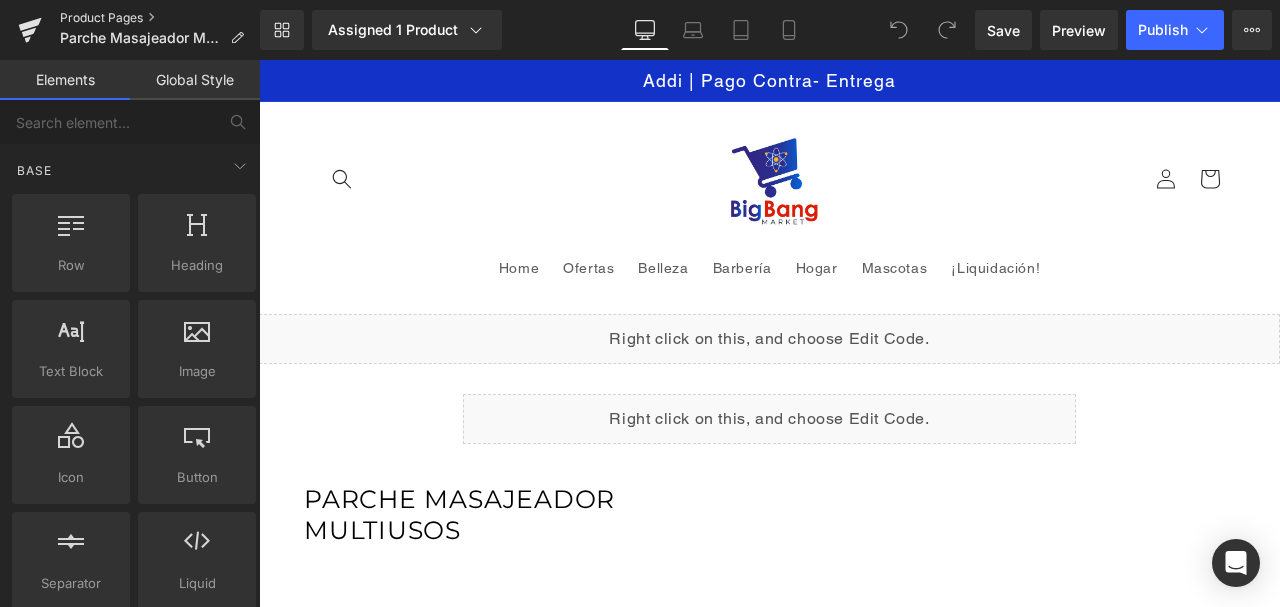 click on "Product Pages" at bounding box center (160, 18) 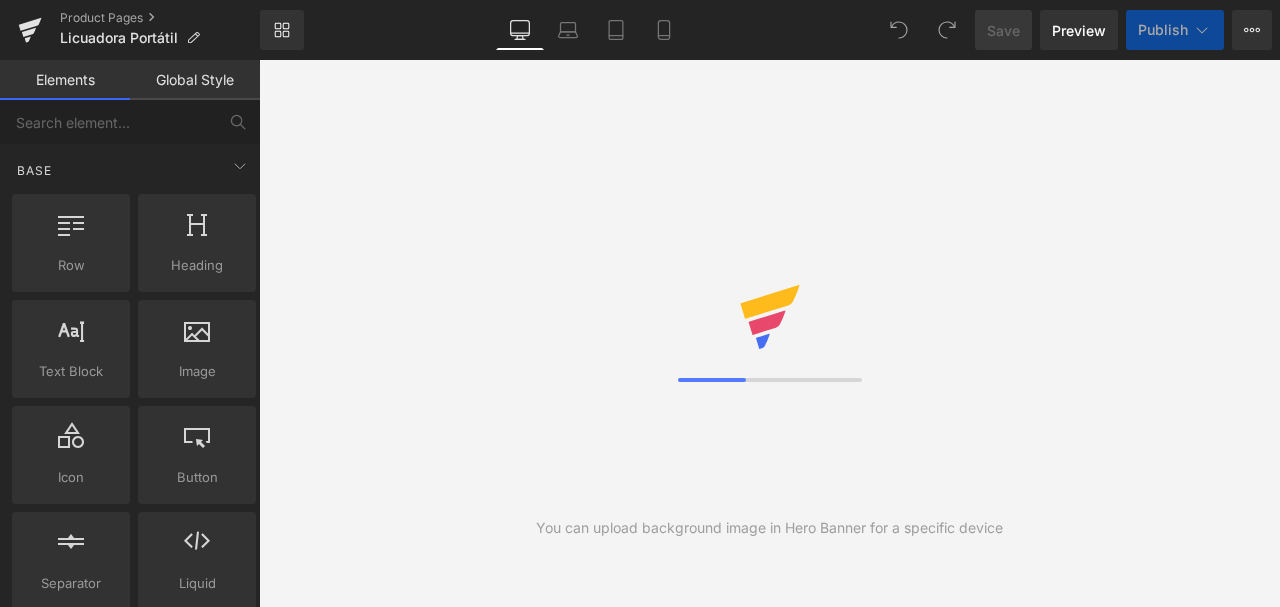 scroll, scrollTop: 0, scrollLeft: 0, axis: both 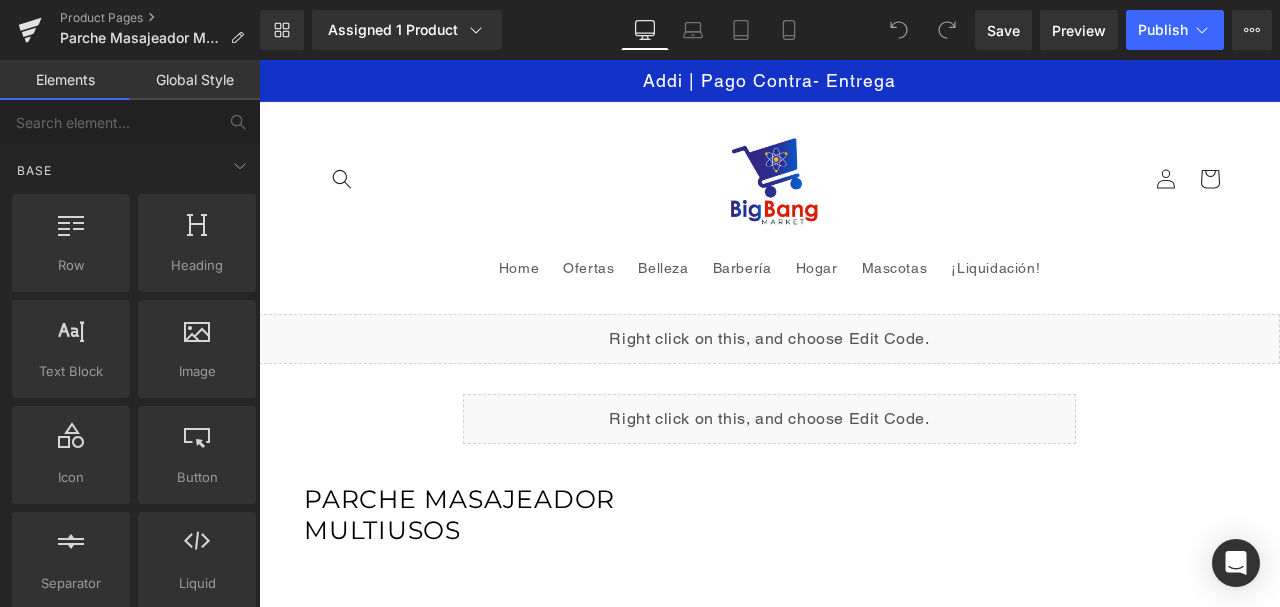 drag, startPoint x: 1274, startPoint y: 356, endPoint x: 1497, endPoint y: 116, distance: 327.61105 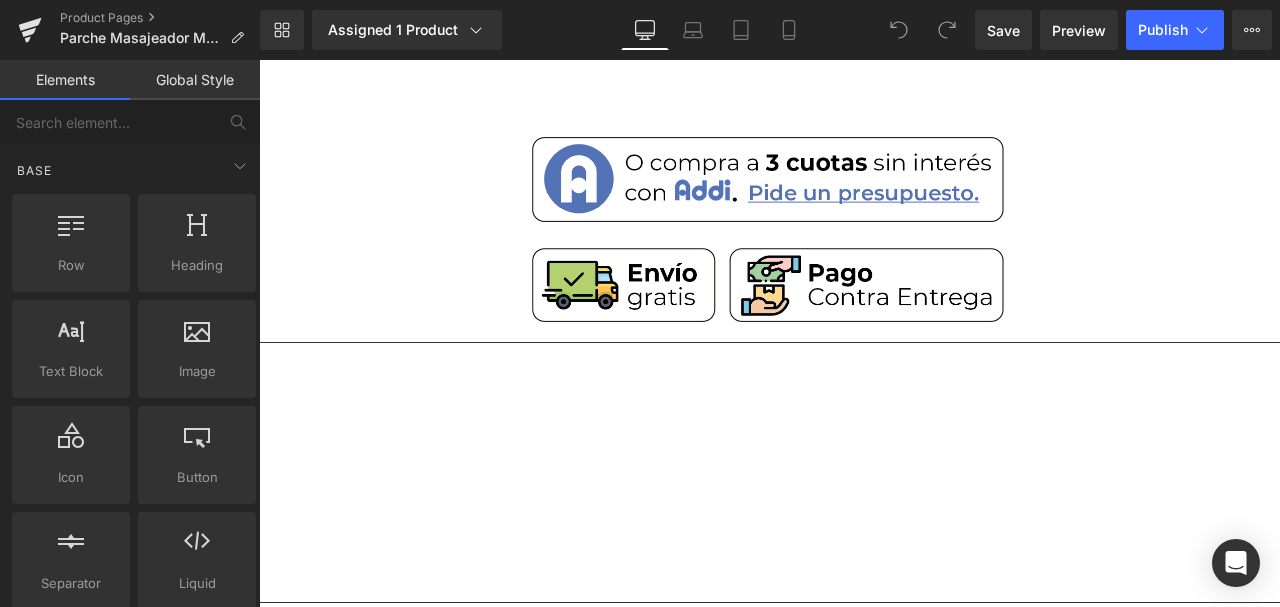 scroll, scrollTop: 1133, scrollLeft: 0, axis: vertical 